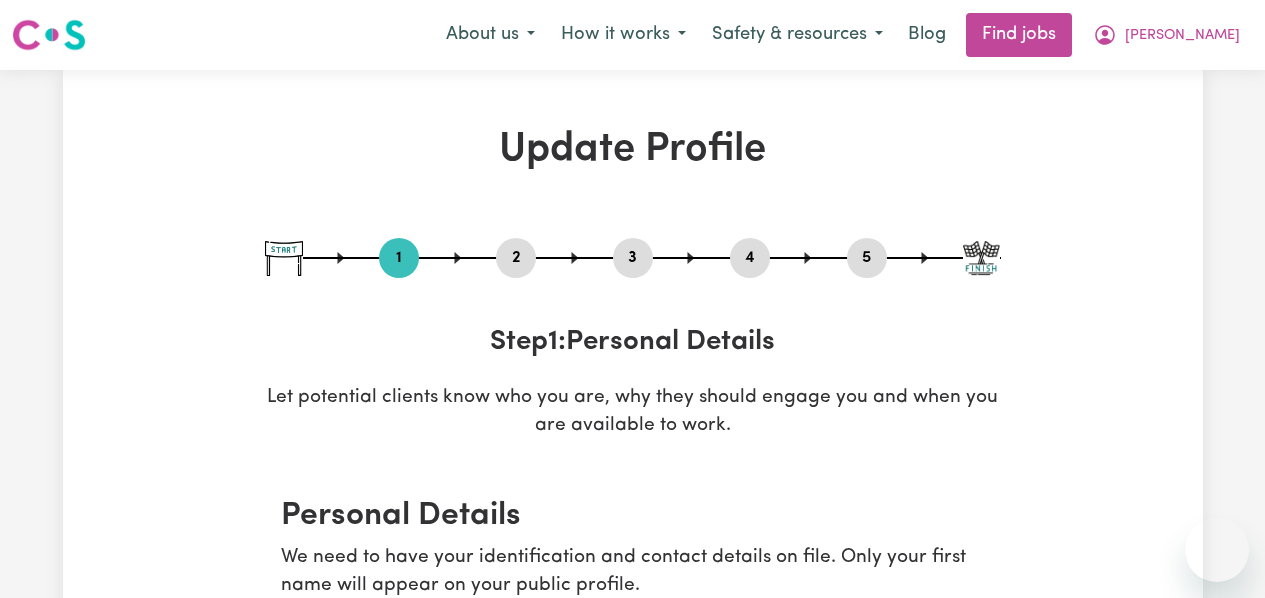 select on "Student Visa" 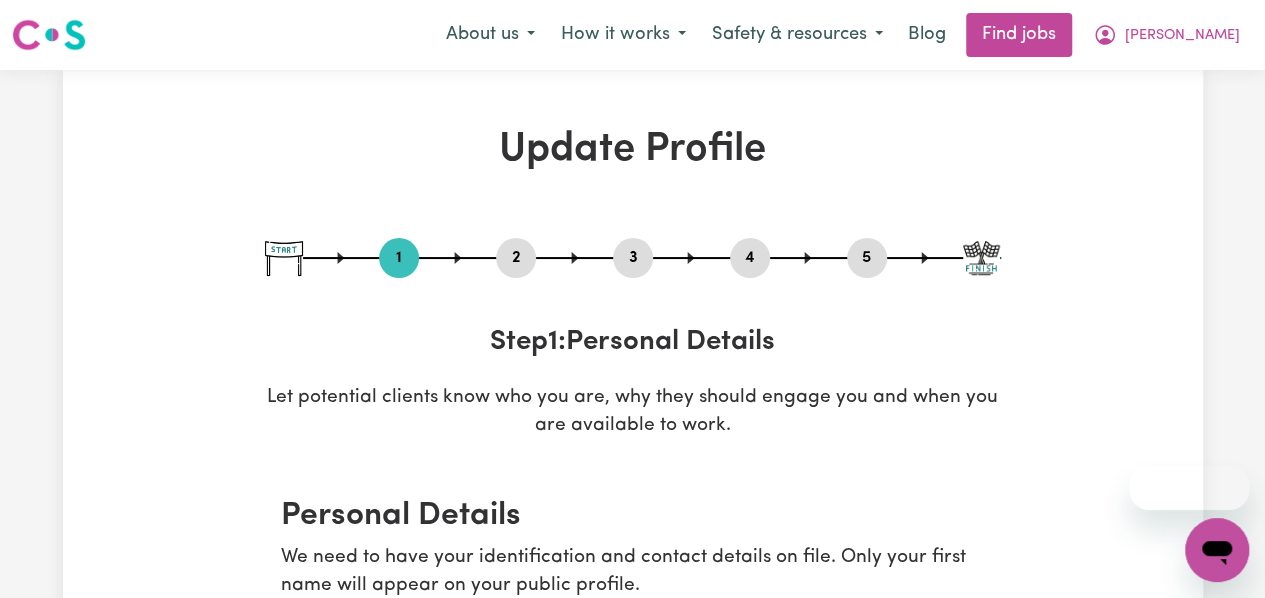 scroll, scrollTop: 0, scrollLeft: 0, axis: both 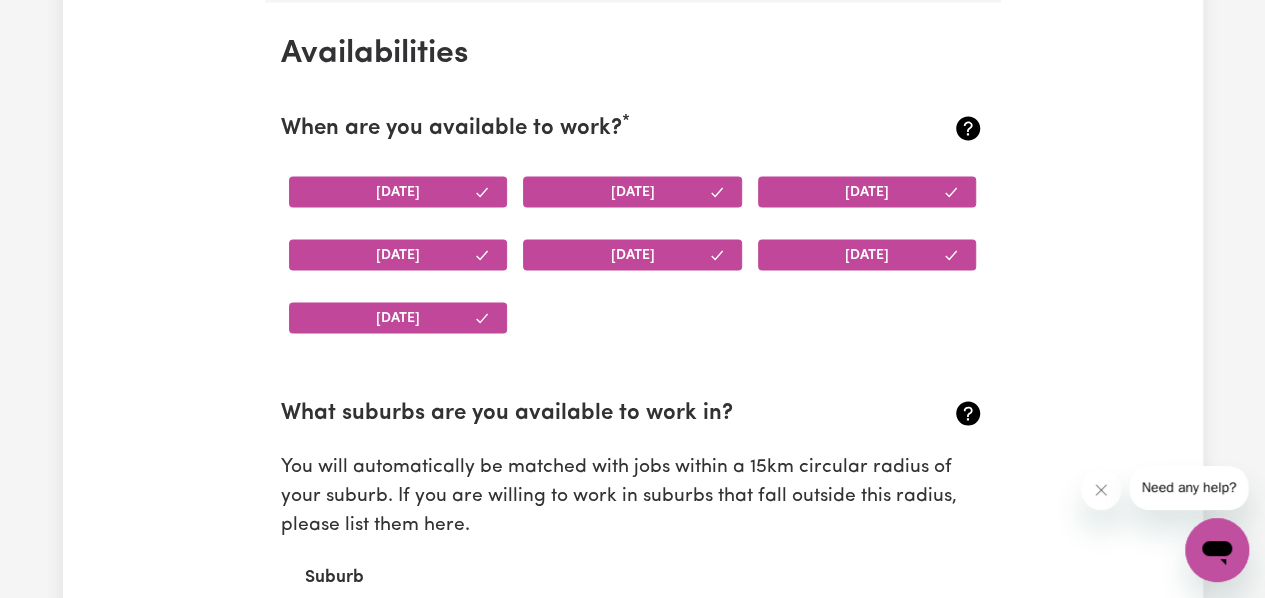click 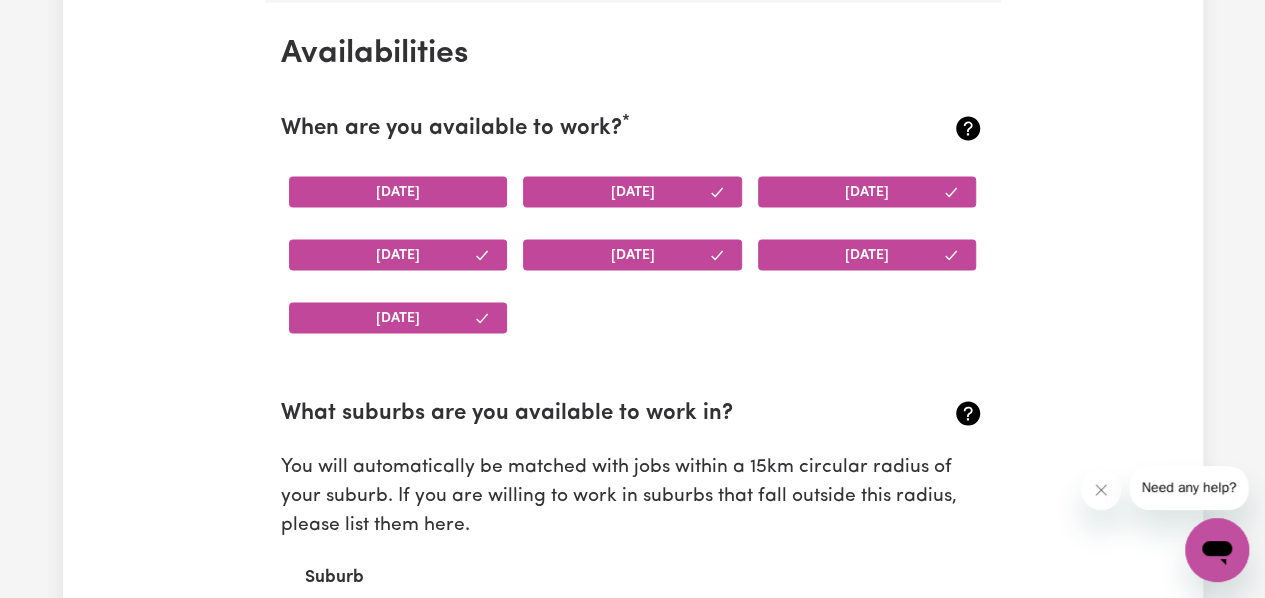 click on "[DATE]" at bounding box center (398, 191) 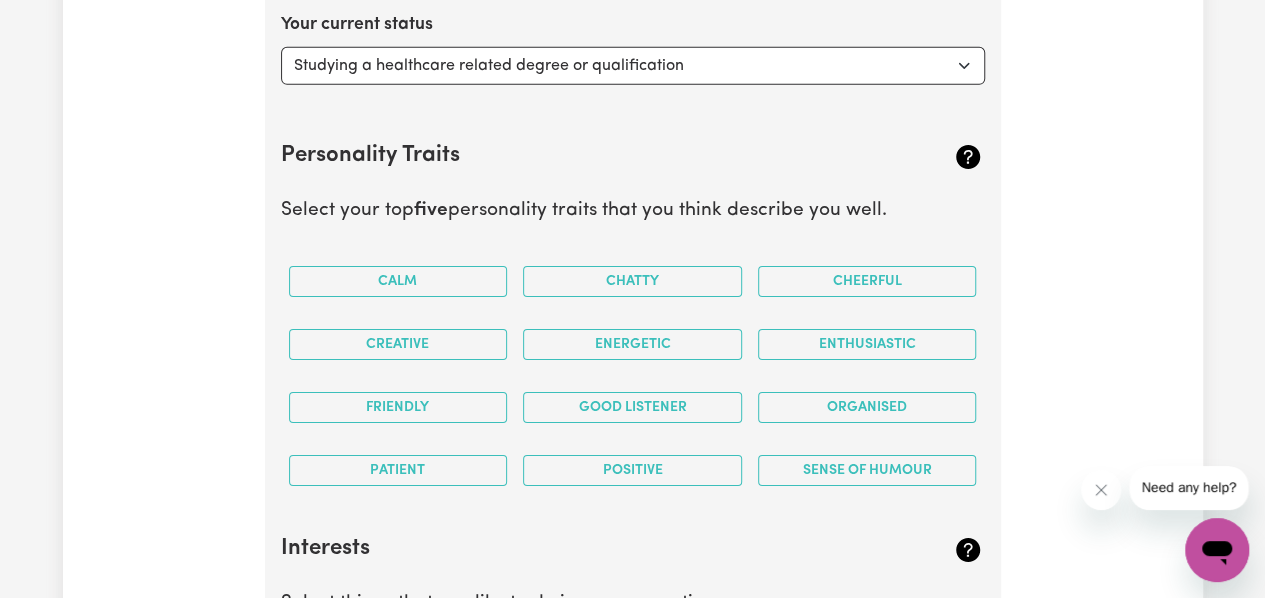 scroll, scrollTop: 3209, scrollLeft: 0, axis: vertical 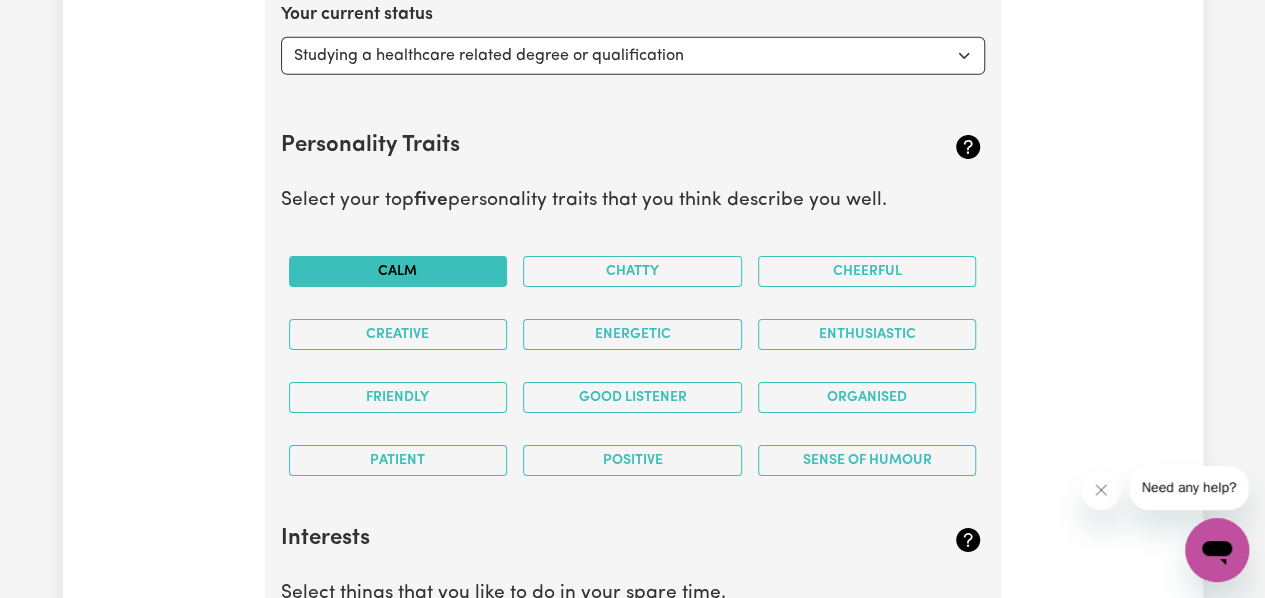 click on "Calm" at bounding box center [398, 271] 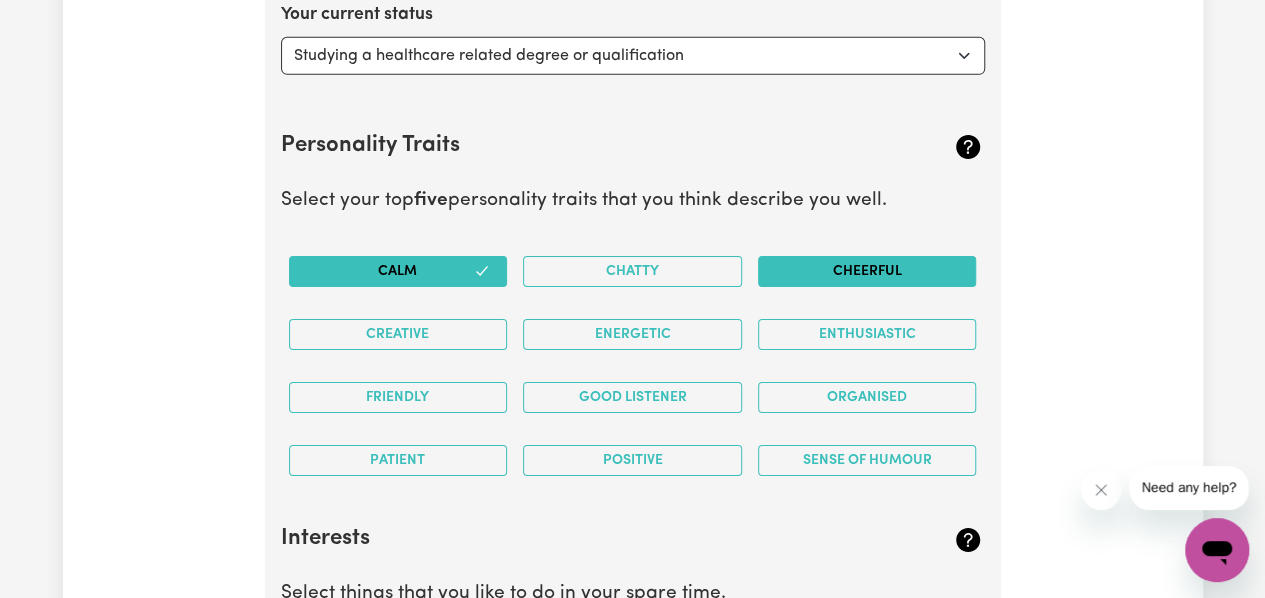click on "Cheerful" at bounding box center (867, 271) 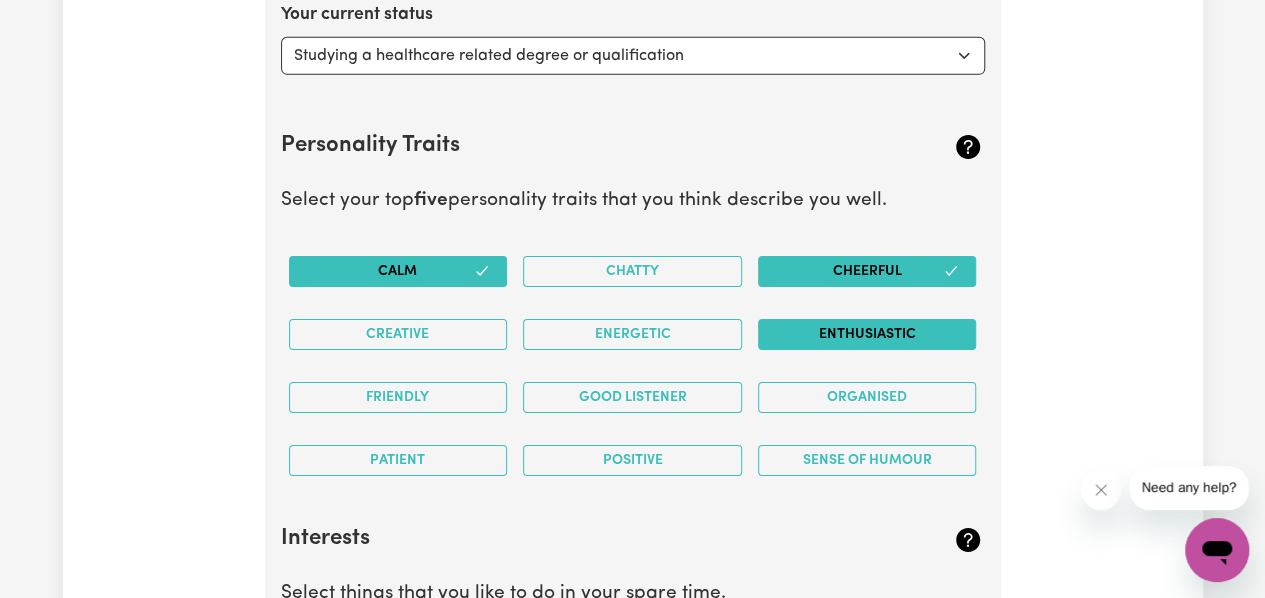 click on "Enthusiastic" at bounding box center (867, 334) 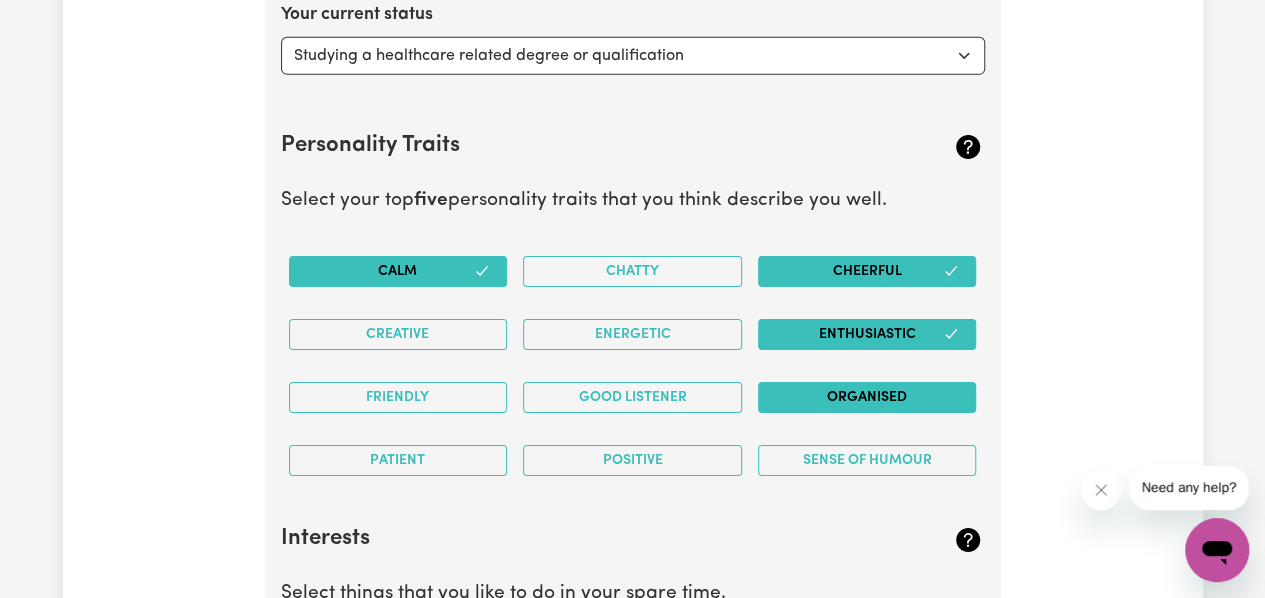 click on "Organised" at bounding box center [867, 397] 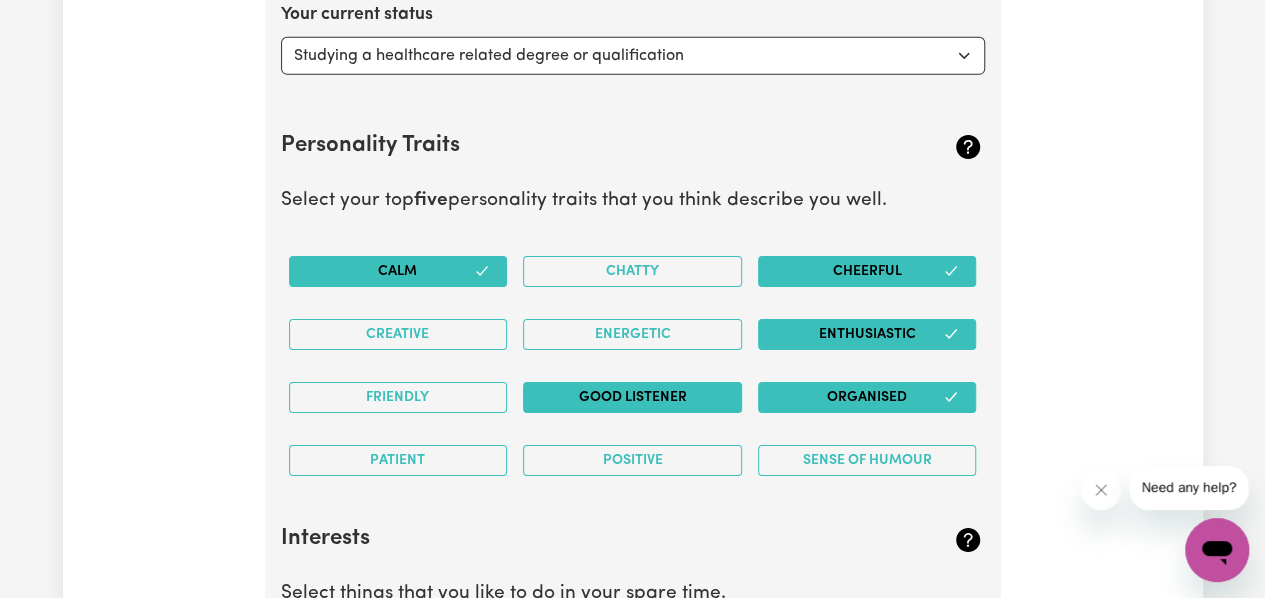 click on "Good Listener" at bounding box center (632, 397) 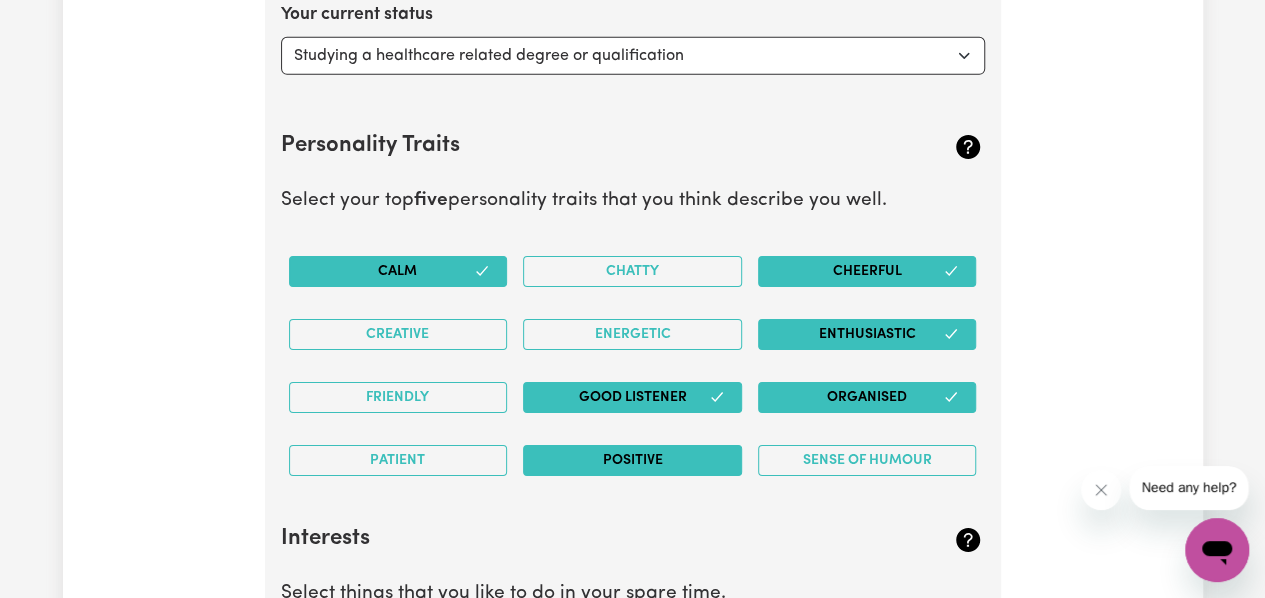 click on "Positive" at bounding box center [632, 460] 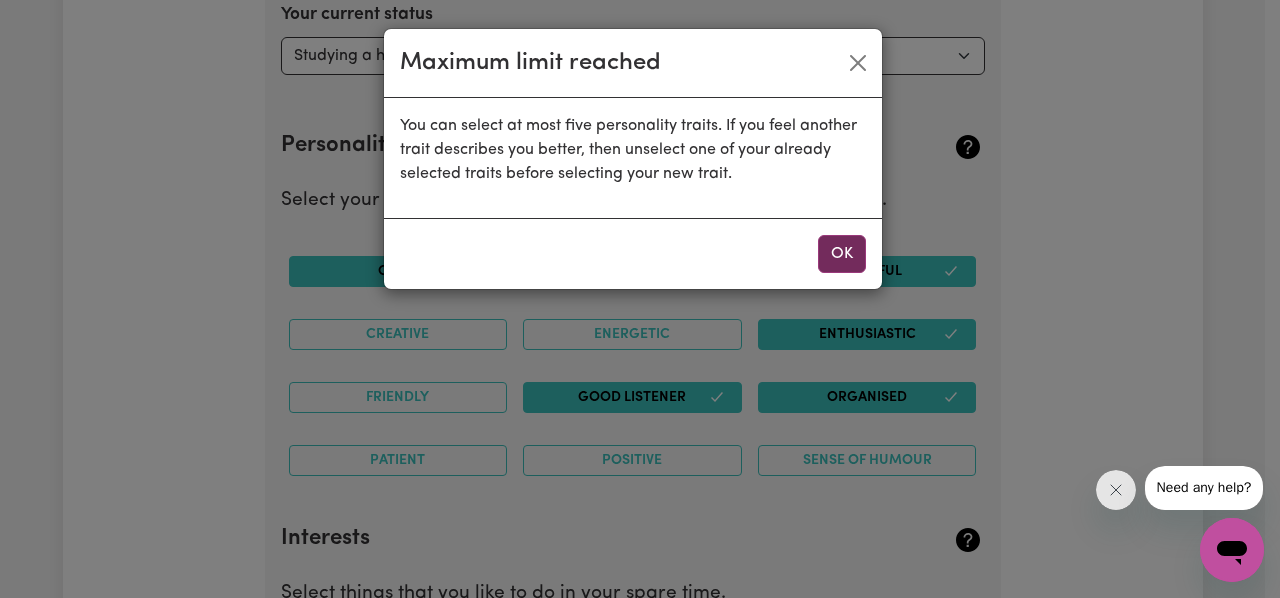 click on "OK" at bounding box center (842, 254) 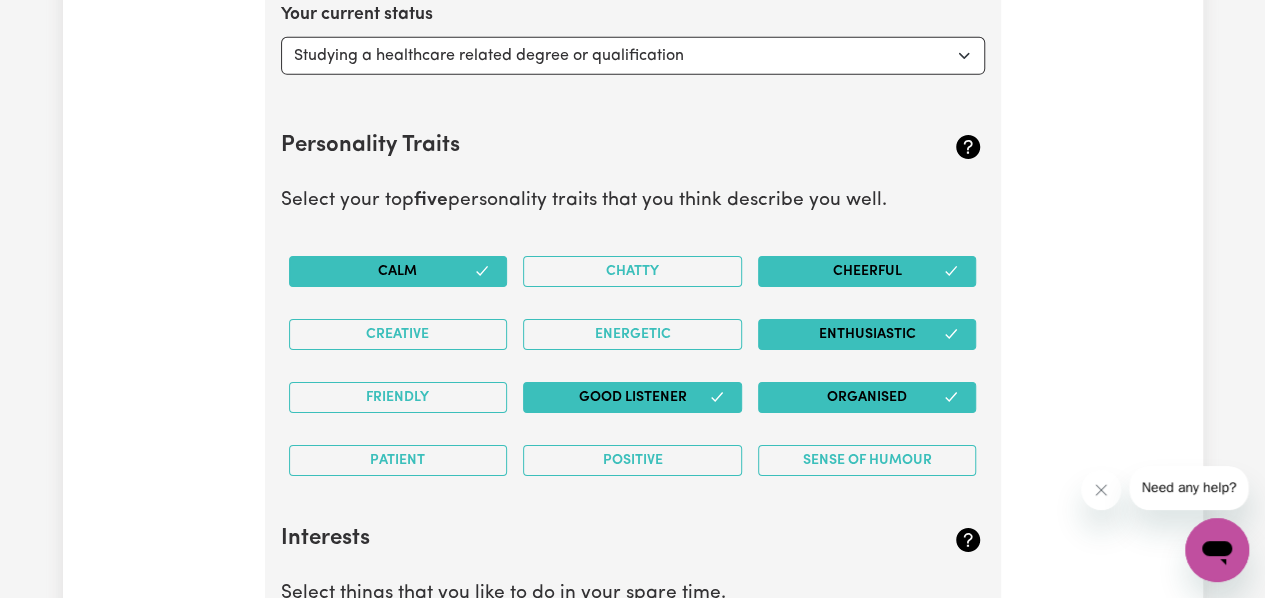 click on "Cheerful" at bounding box center (867, 271) 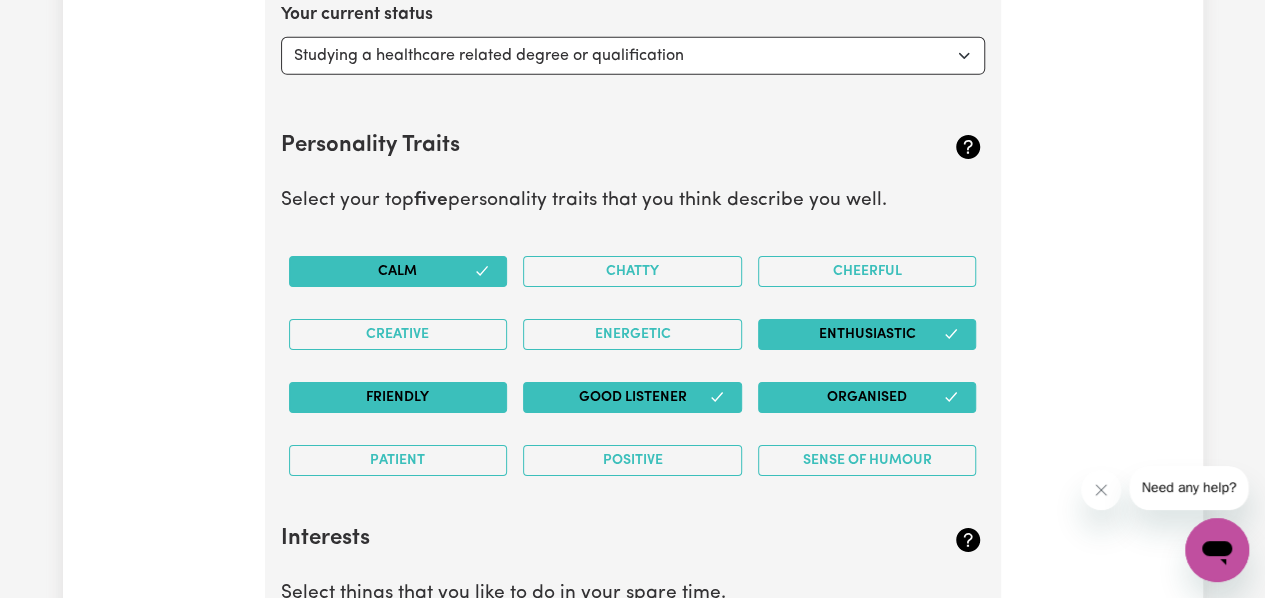 click on "Friendly" at bounding box center (398, 397) 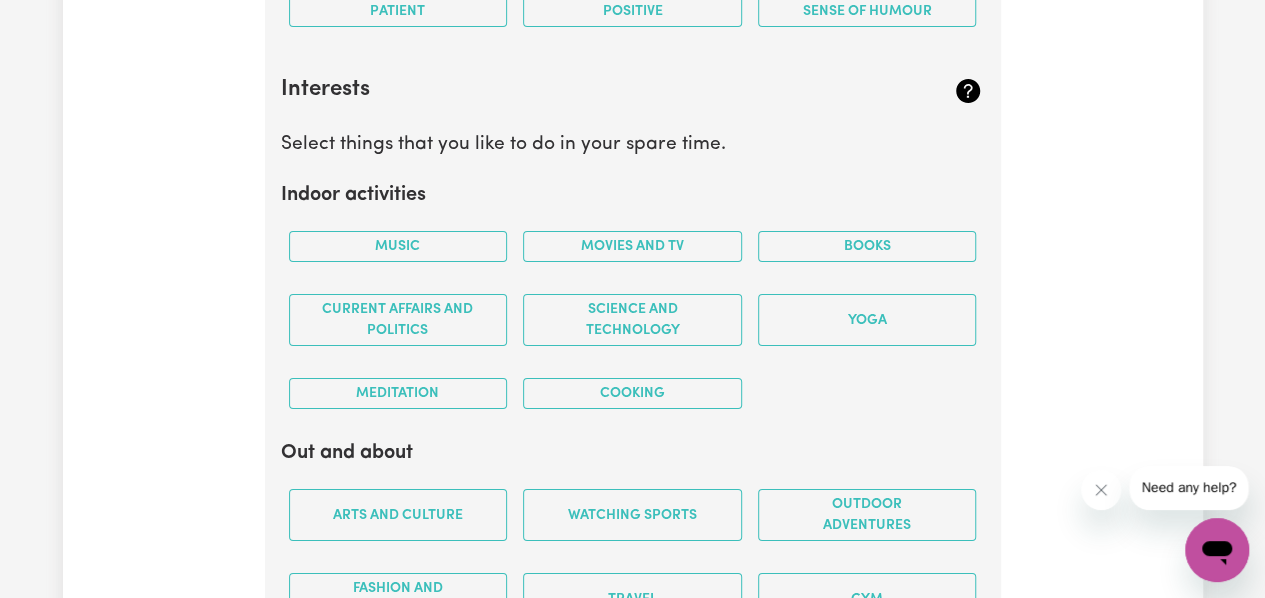 scroll, scrollTop: 3660, scrollLeft: 0, axis: vertical 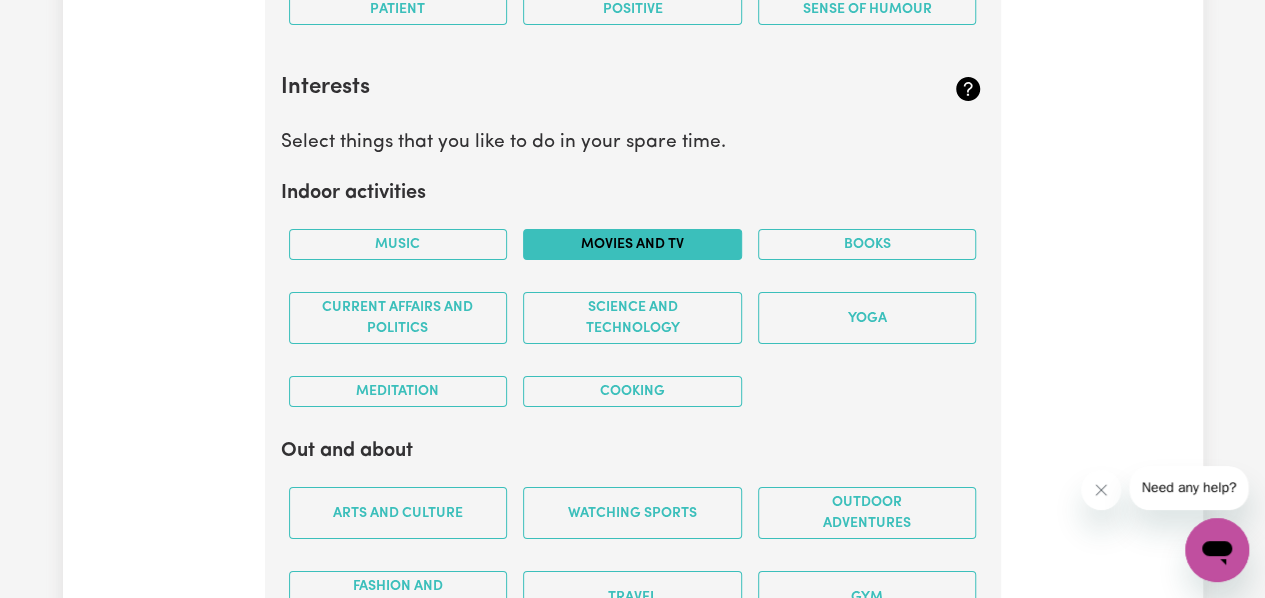 click on "Movies and TV" at bounding box center (632, 244) 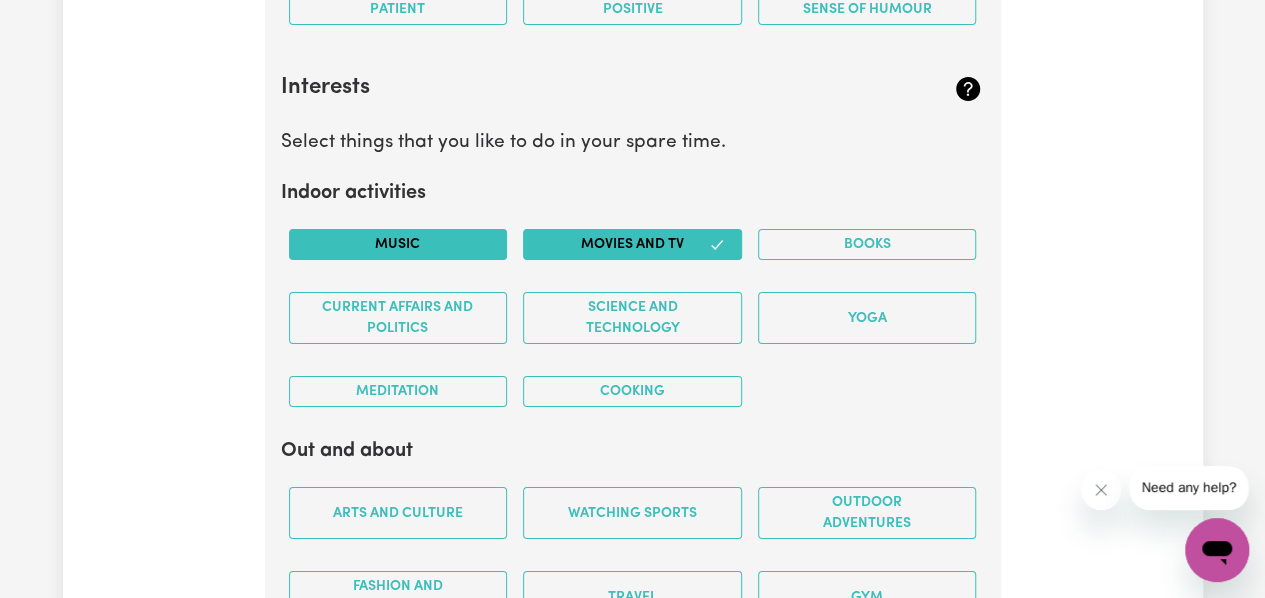 click on "Music" at bounding box center (398, 244) 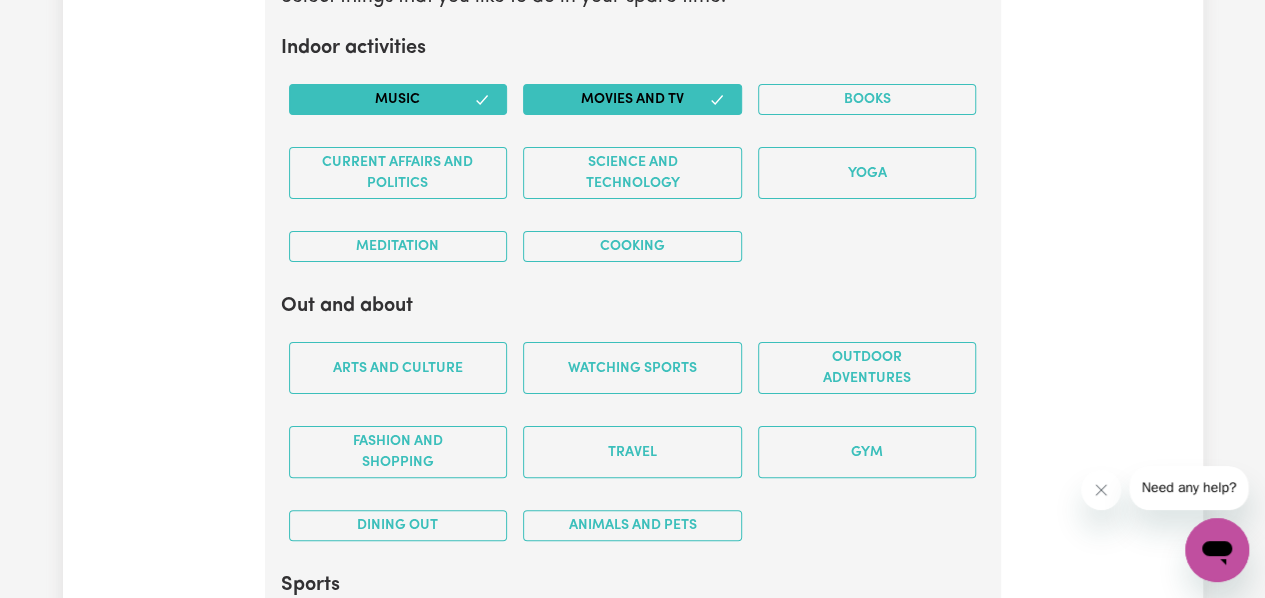 scroll, scrollTop: 3806, scrollLeft: 0, axis: vertical 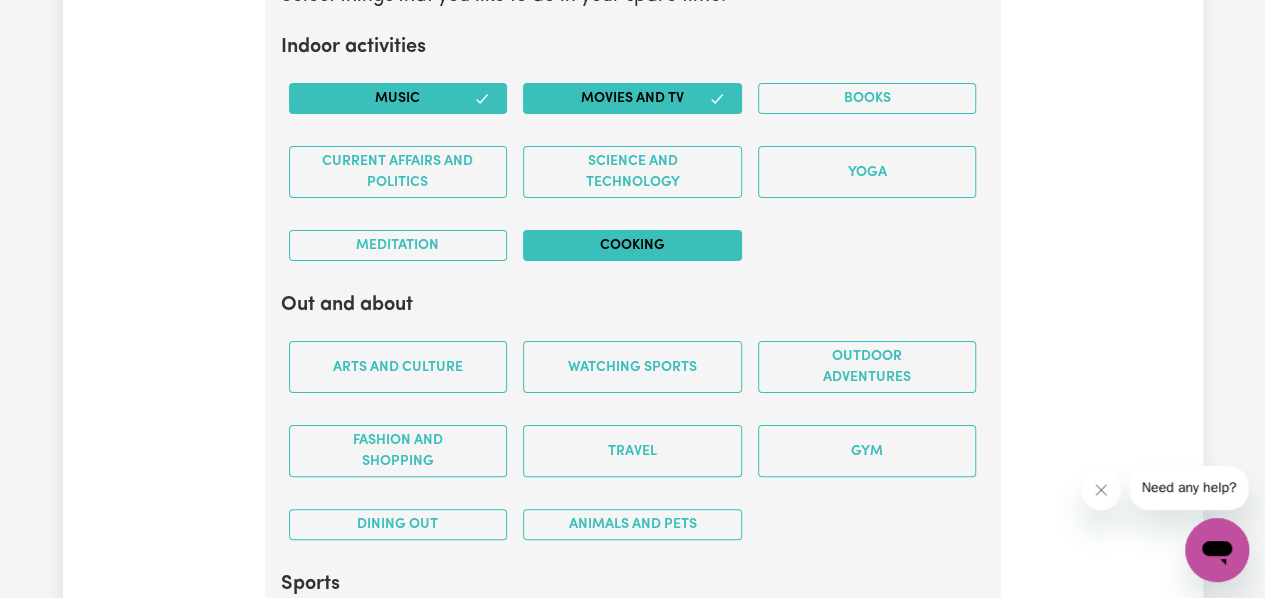 click on "Cooking" at bounding box center [632, 245] 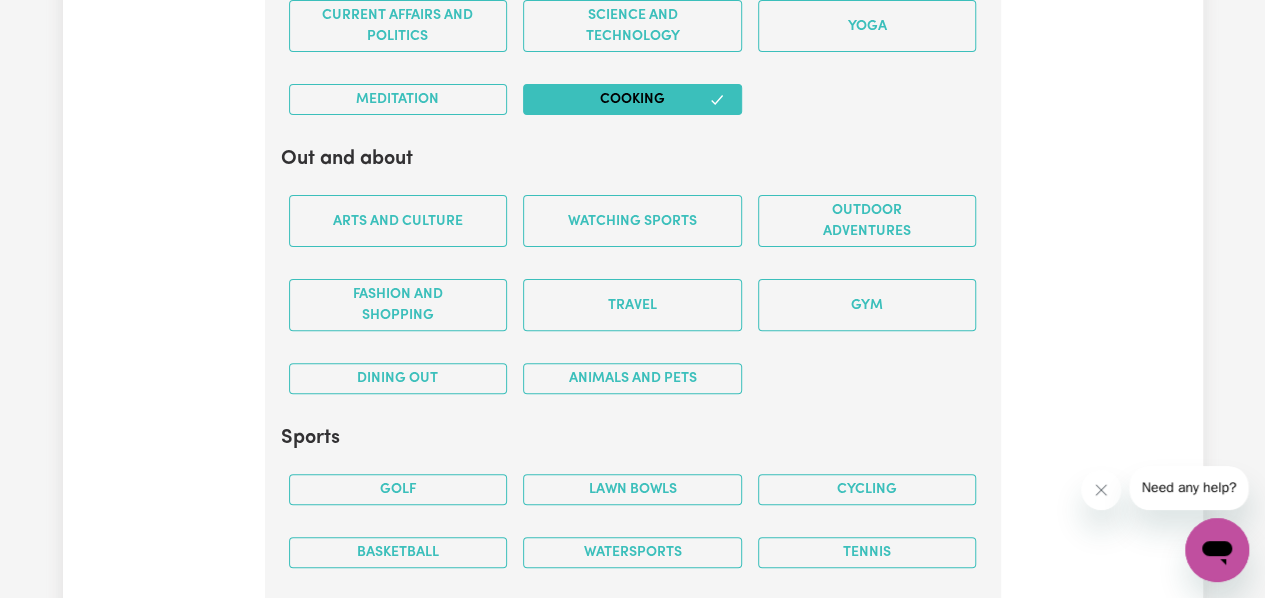 scroll, scrollTop: 3954, scrollLeft: 0, axis: vertical 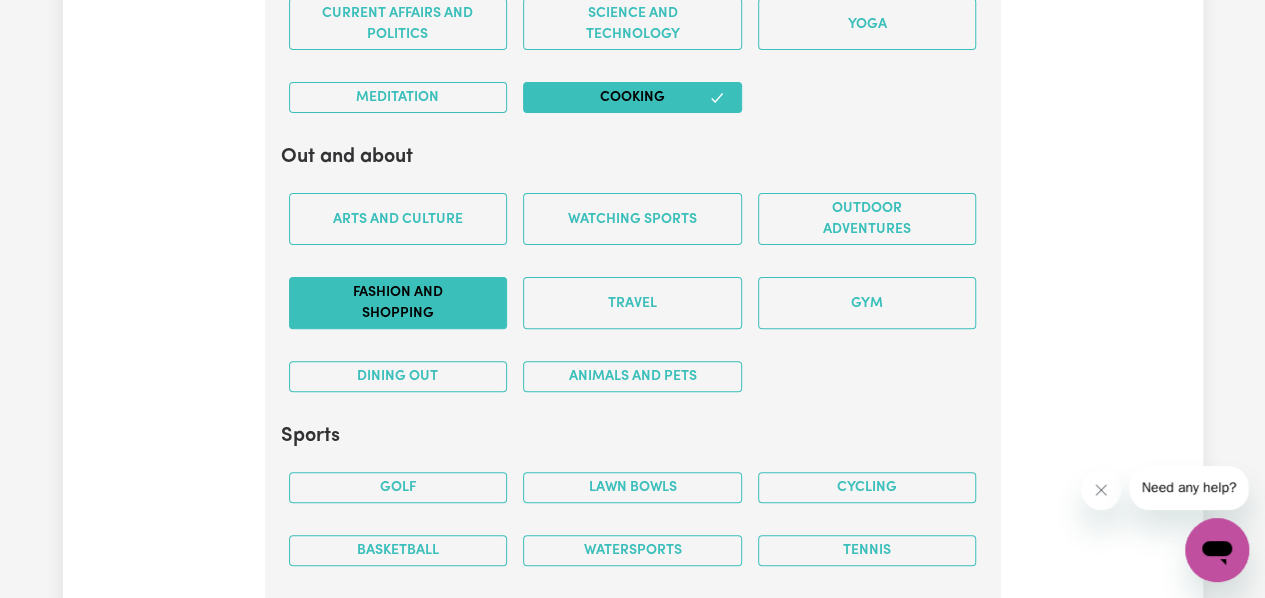 click on "Fashion and shopping" at bounding box center [398, 303] 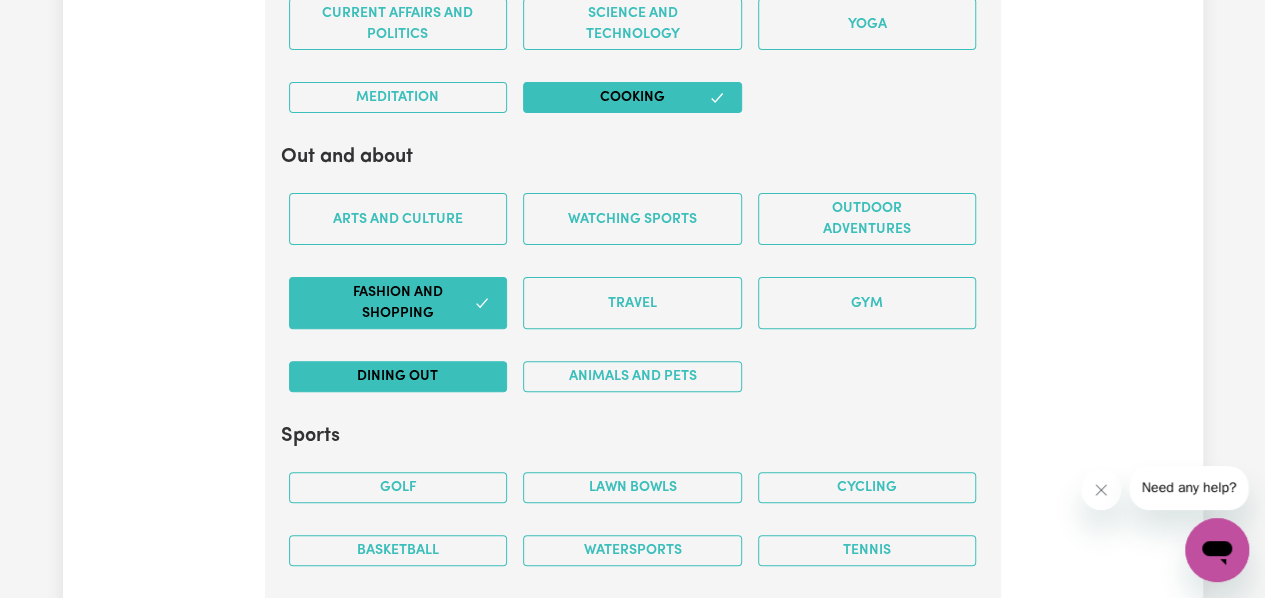 click on "Dining out" at bounding box center (398, 376) 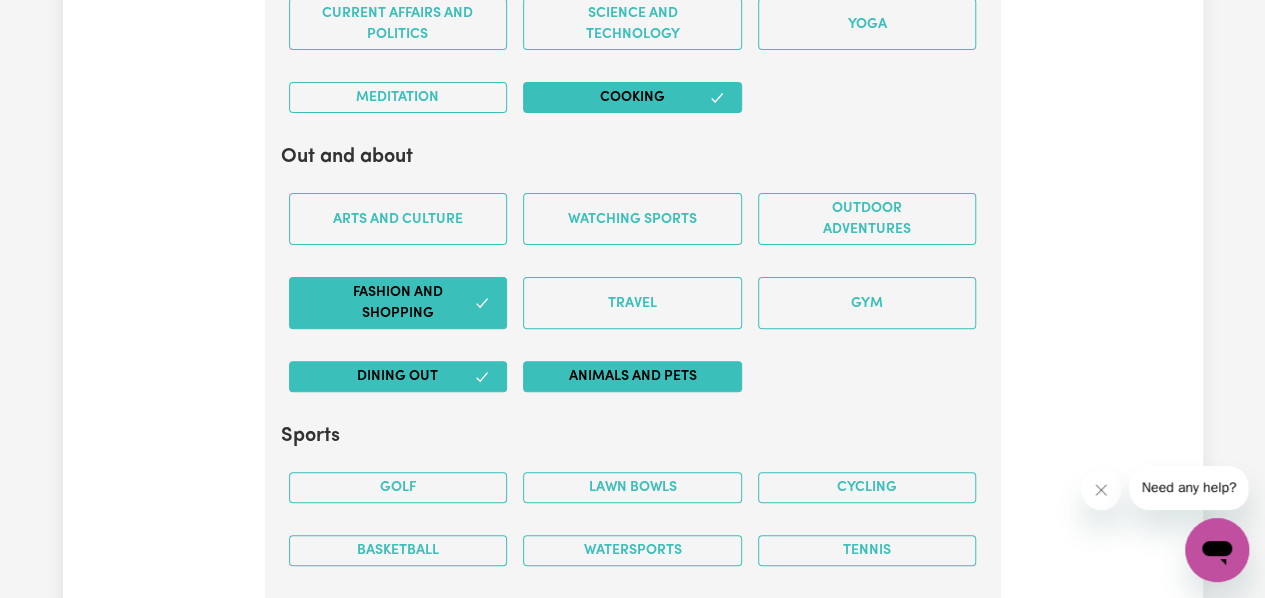 click on "Animals and pets" at bounding box center (632, 376) 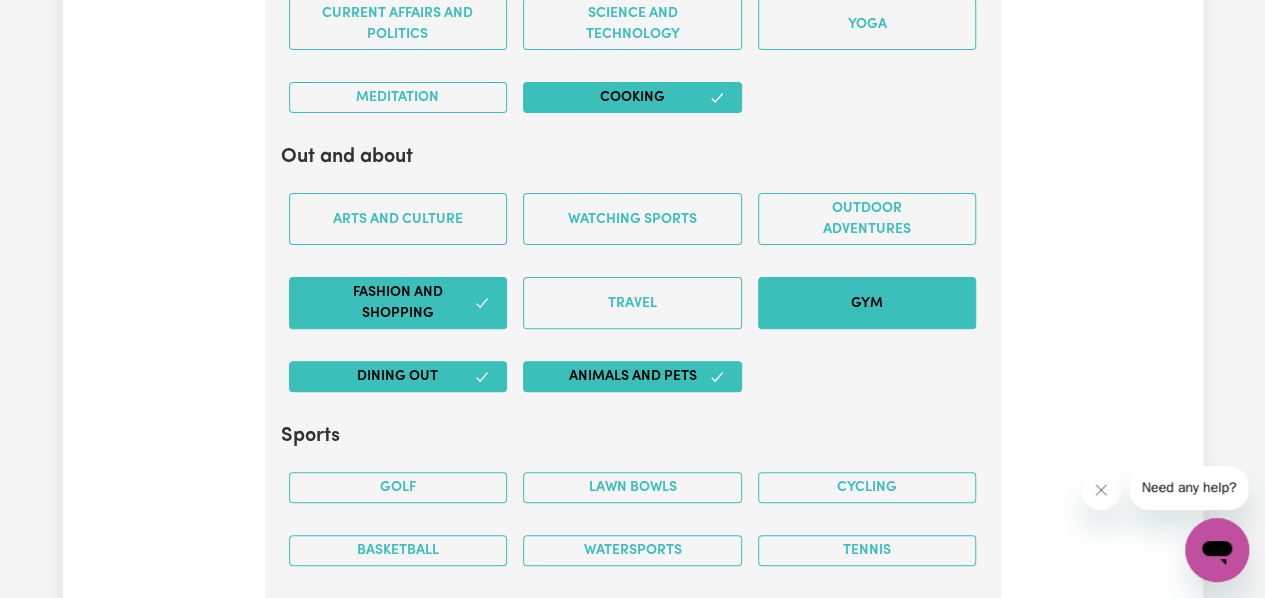 click on "Gym" at bounding box center (867, 303) 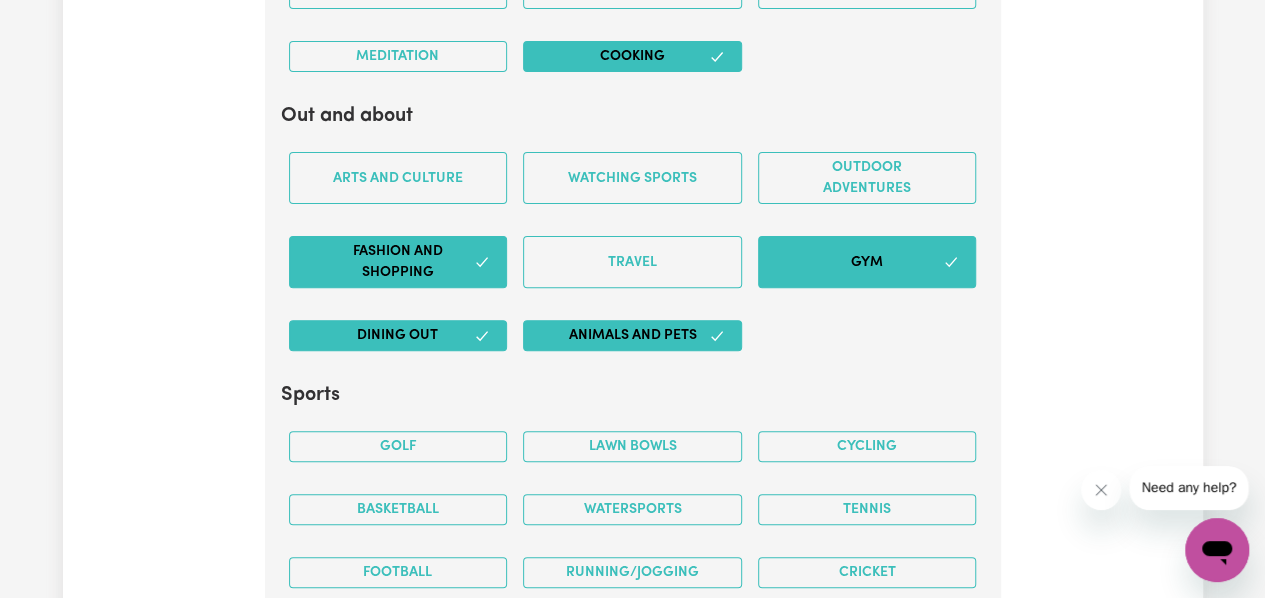 scroll, scrollTop: 3996, scrollLeft: 0, axis: vertical 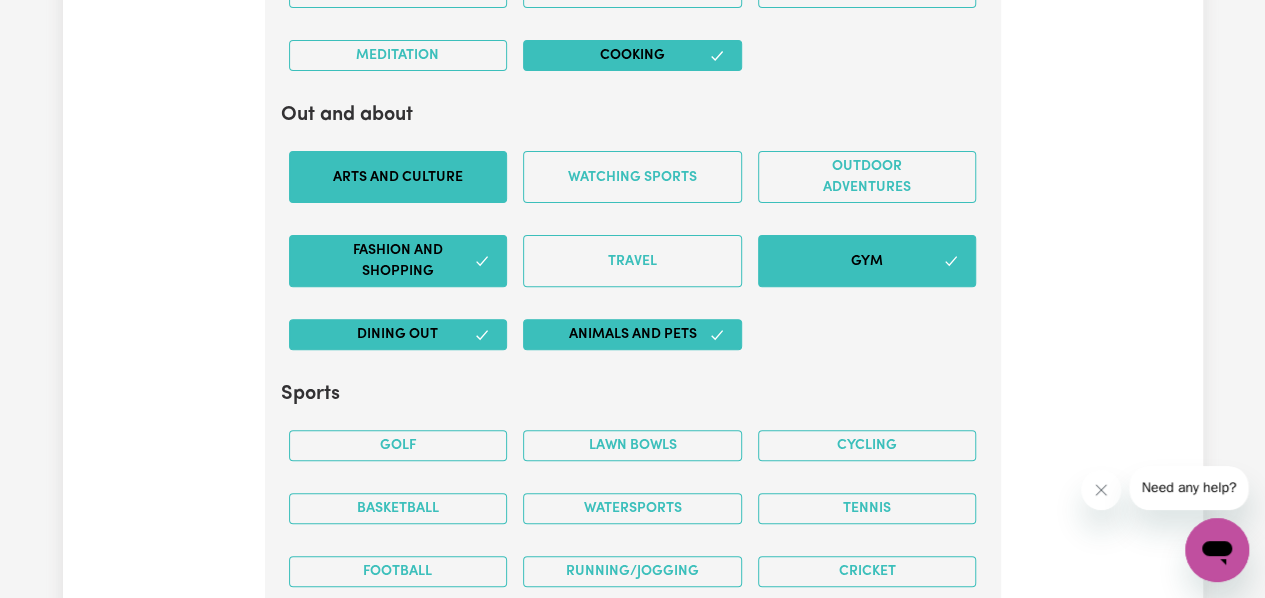 click on "Arts and Culture" at bounding box center (398, 177) 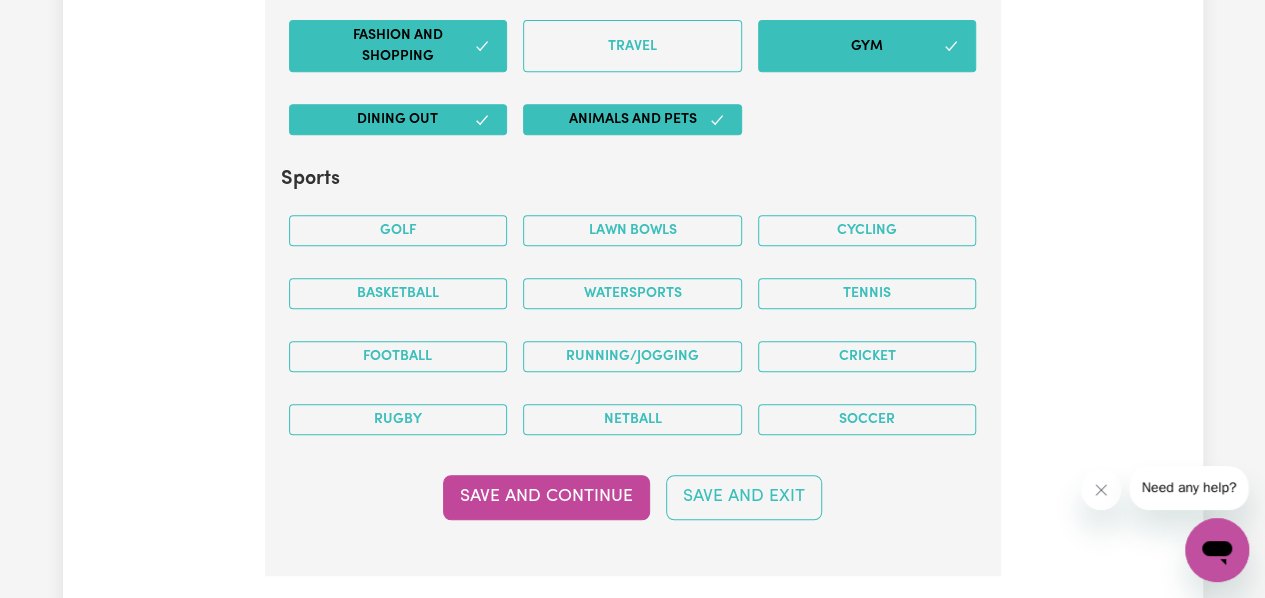scroll, scrollTop: 4224, scrollLeft: 0, axis: vertical 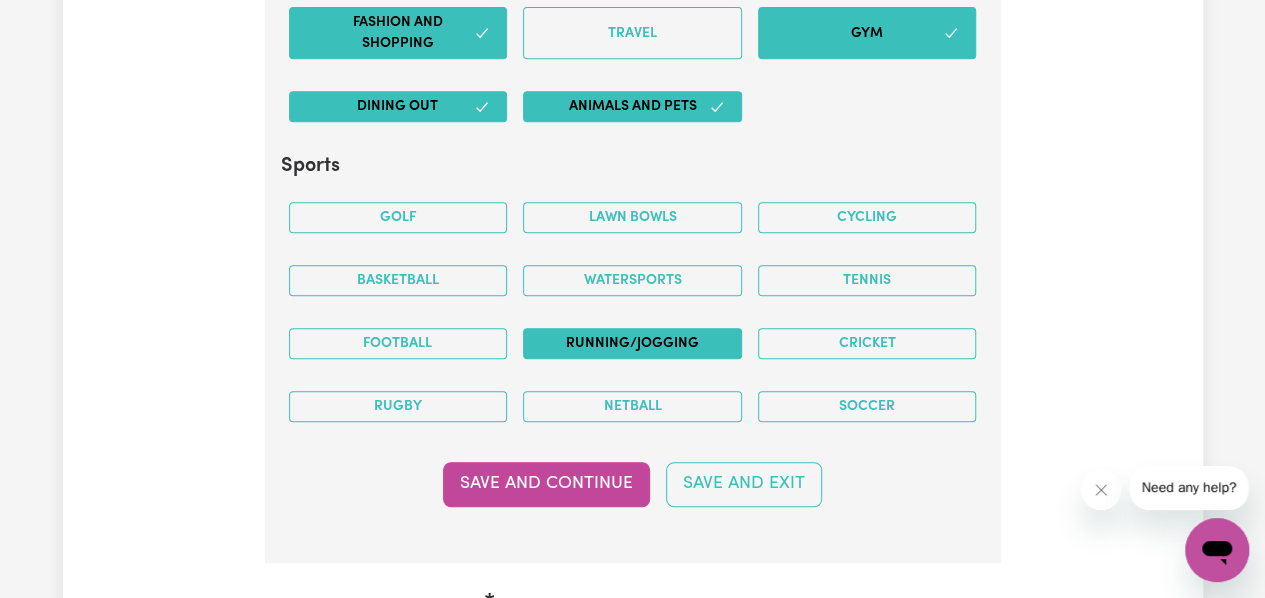 click on "Running/Jogging" at bounding box center (632, 343) 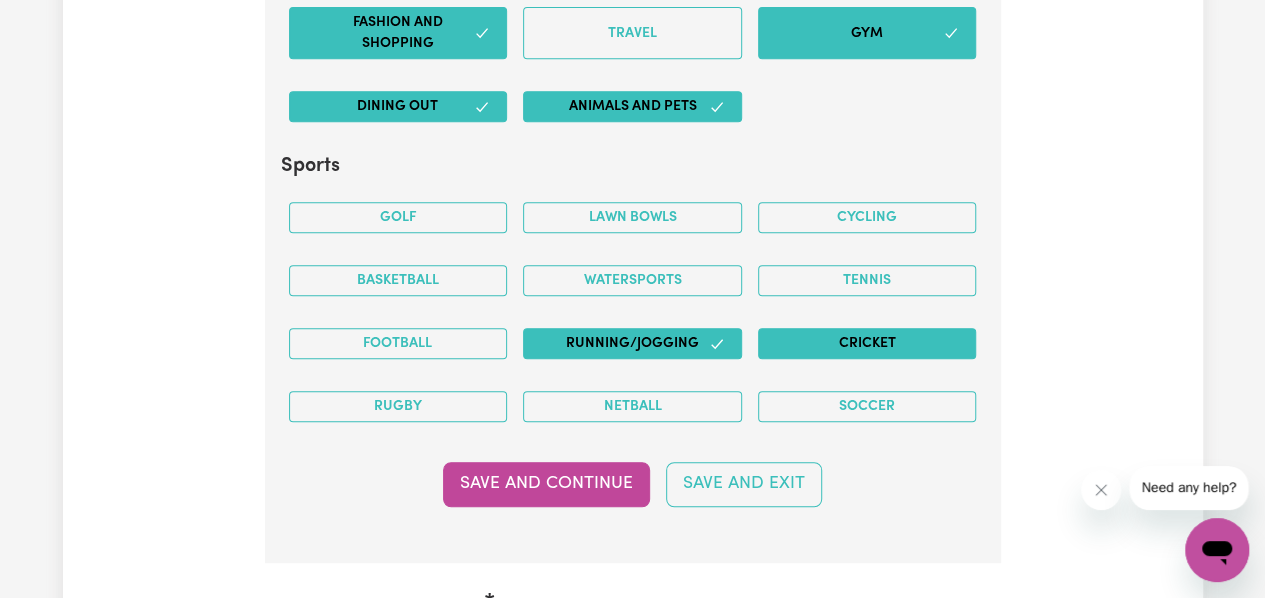 click on "Cricket" at bounding box center (867, 343) 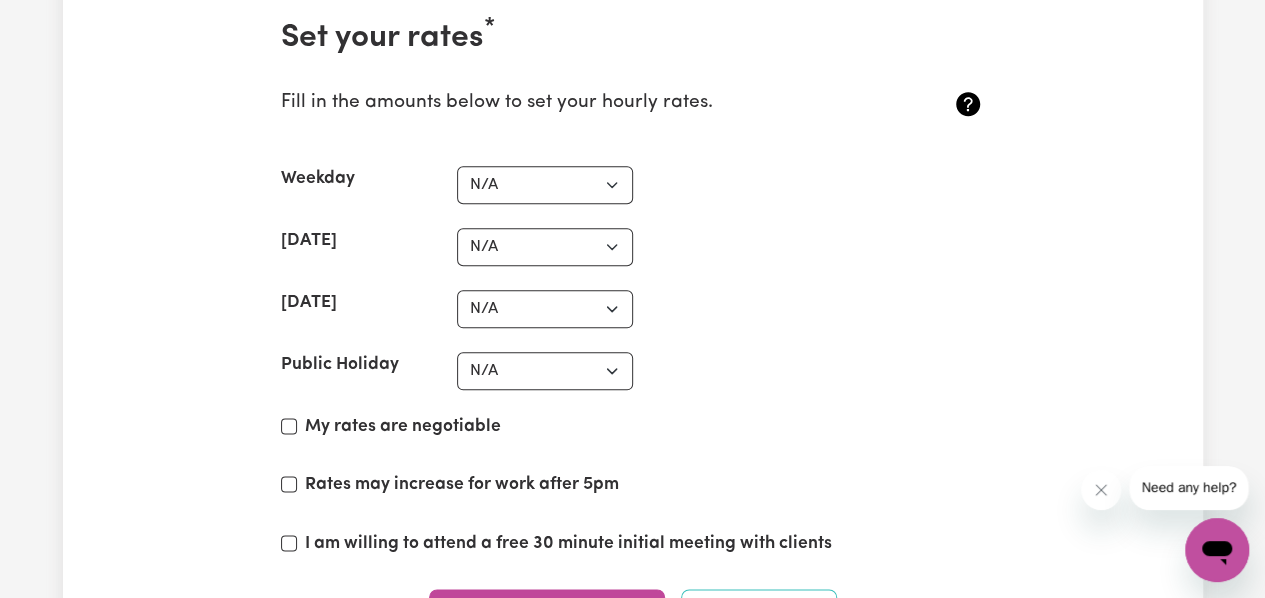 scroll, scrollTop: 4808, scrollLeft: 0, axis: vertical 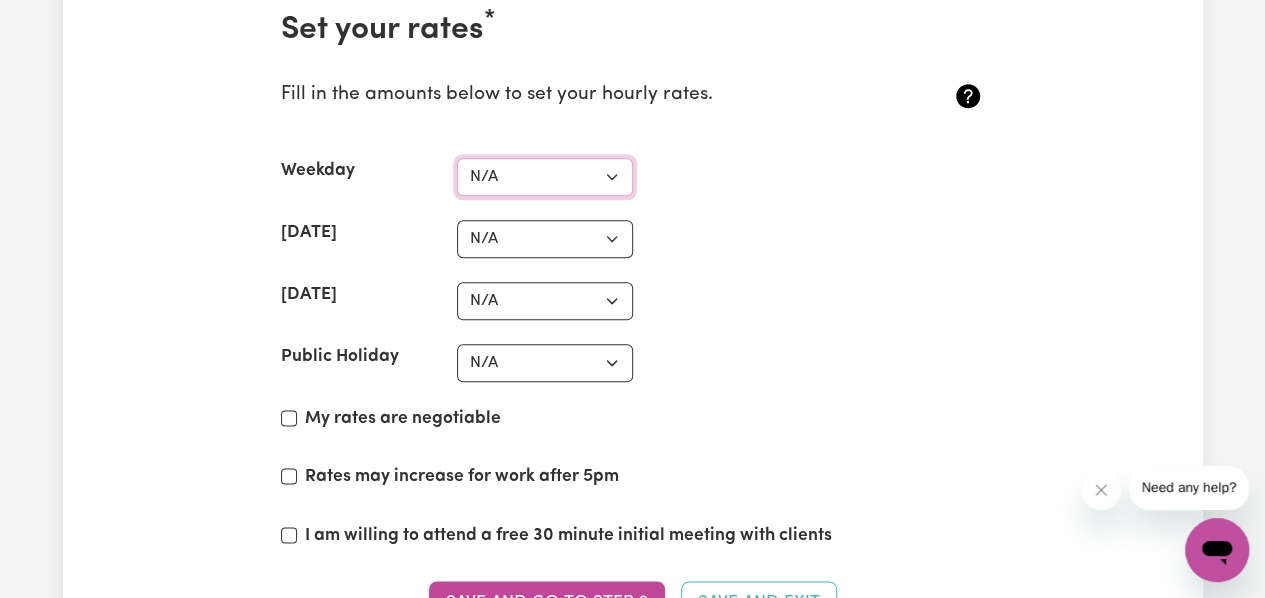 click on "N/A $37 $38 $39 $40 $41 $42 $43 $44 $45 $46 $47 $48 $49 $50 $51 $52 $53 $54 $55 $56 $57 $58 $59 $60 $61 $62 $63 $64 $65 $66 $67 $68 $69 $70 $71 $72 $73 $74 $75 $76 $77 $78 $79 $80 $81 $82 $83 $84 $85 $86 $87 $88 $89 $90 $91 $92 $93 $94 $95 $96 $97 $98 $99 $100 $101 $102 $103 $104 $105 $106 $107 $108 $109 $110 $111 $112 $113 $114 $115 $116 $117 $118 $119 $120 $121 $122 $123 $124 $125 $126 $127 $128 $129 $130 $131 $132 $133 $134 $135 $136 $137 $138 $139 $140 $141 $142 $143 $144 $145 $146 $147 $148 $149 $150 $151 $152 $153 $154 $155 $156 $157 $158 $159 $160 $161 $162" at bounding box center (545, 177) 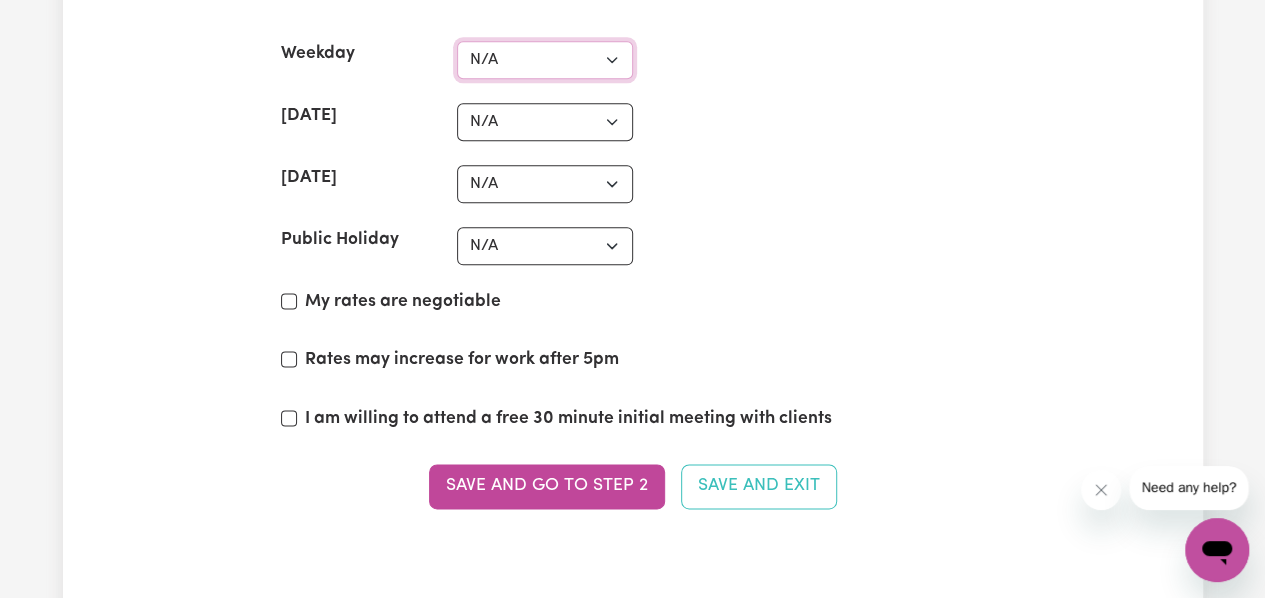 scroll, scrollTop: 4927, scrollLeft: 0, axis: vertical 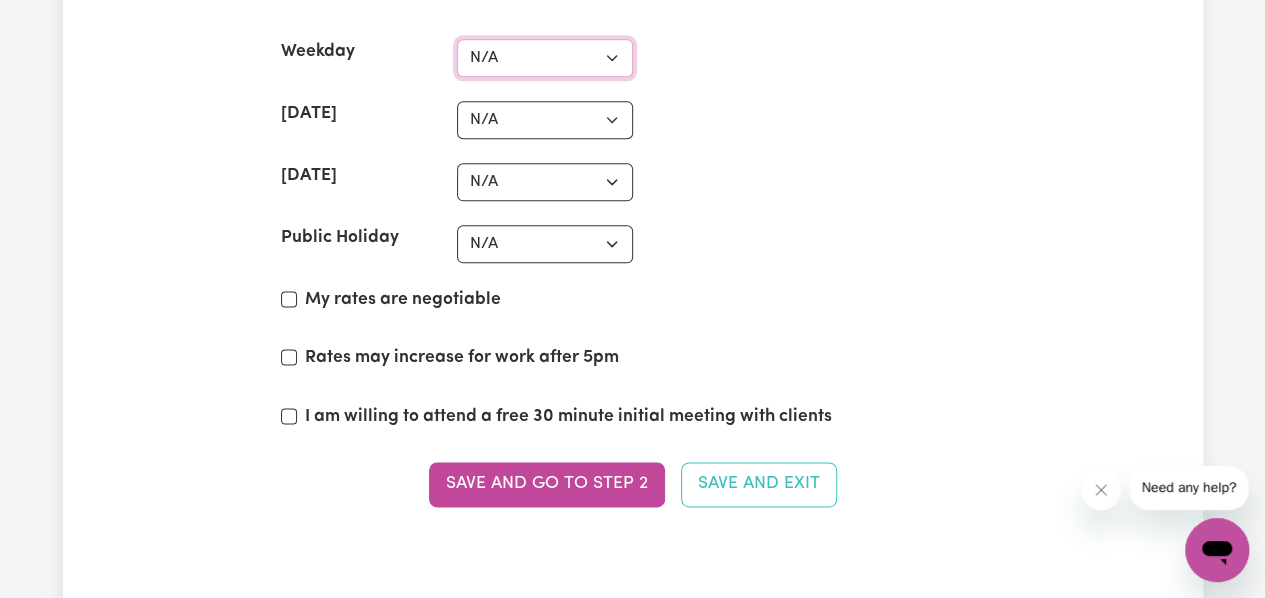 click on "N/A $37 $38 $39 $40 $41 $42 $43 $44 $45 $46 $47 $48 $49 $50 $51 $52 $53 $54 $55 $56 $57 $58 $59 $60 $61 $62 $63 $64 $65 $66 $67 $68 $69 $70 $71 $72 $73 $74 $75 $76 $77 $78 $79 $80 $81 $82 $83 $84 $85 $86 $87 $88 $89 $90 $91 $92 $93 $94 $95 $96 $97 $98 $99 $100 $101 $102 $103 $104 $105 $106 $107 $108 $109 $110 $111 $112 $113 $114 $115 $116 $117 $118 $119 $120 $121 $122 $123 $124 $125 $126 $127 $128 $129 $130 $131 $132 $133 $134 $135 $136 $137 $138 $139 $140 $141 $142 $143 $144 $145 $146 $147 $148 $149 $150 $151 $152 $153 $154 $155 $156 $157 $158 $159 $160 $161 $162" at bounding box center [545, 58] 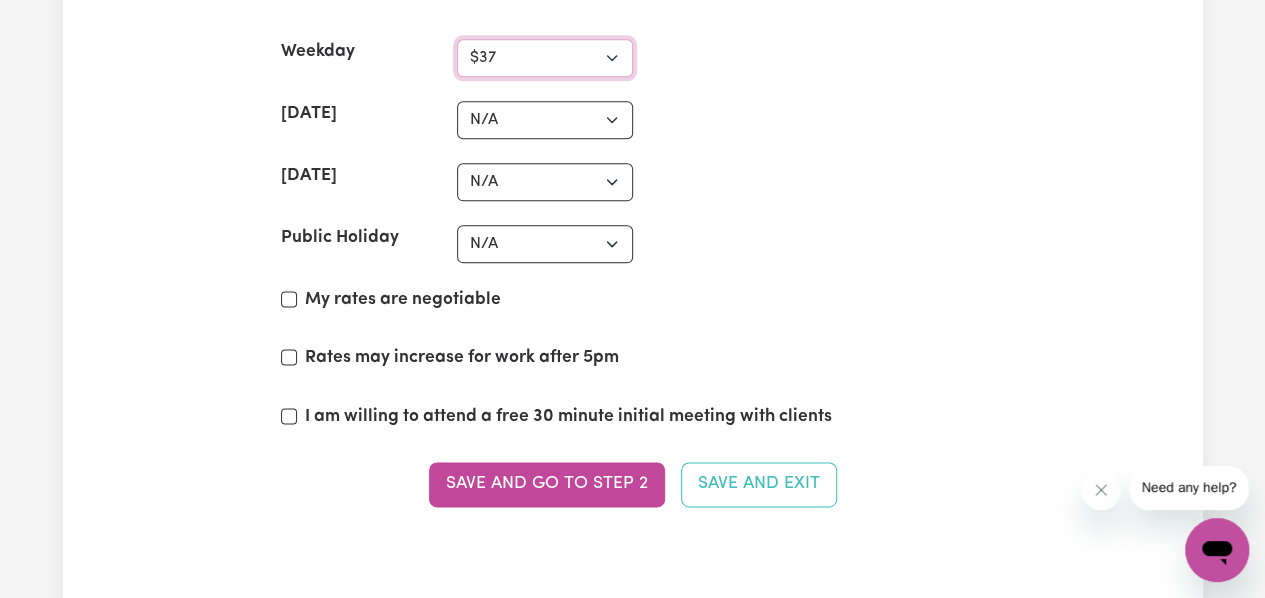 click on "N/A $37 $38 $39 $40 $41 $42 $43 $44 $45 $46 $47 $48 $49 $50 $51 $52 $53 $54 $55 $56 $57 $58 $59 $60 $61 $62 $63 $64 $65 $66 $67 $68 $69 $70 $71 $72 $73 $74 $75 $76 $77 $78 $79 $80 $81 $82 $83 $84 $85 $86 $87 $88 $89 $90 $91 $92 $93 $94 $95 $96 $97 $98 $99 $100 $101 $102 $103 $104 $105 $106 $107 $108 $109 $110 $111 $112 $113 $114 $115 $116 $117 $118 $119 $120 $121 $122 $123 $124 $125 $126 $127 $128 $129 $130 $131 $132 $133 $134 $135 $136 $137 $138 $139 $140 $141 $142 $143 $144 $145 $146 $147 $148 $149 $150 $151 $152 $153 $154 $155 $156 $157 $158 $159 $160 $161 $162" at bounding box center (545, 58) 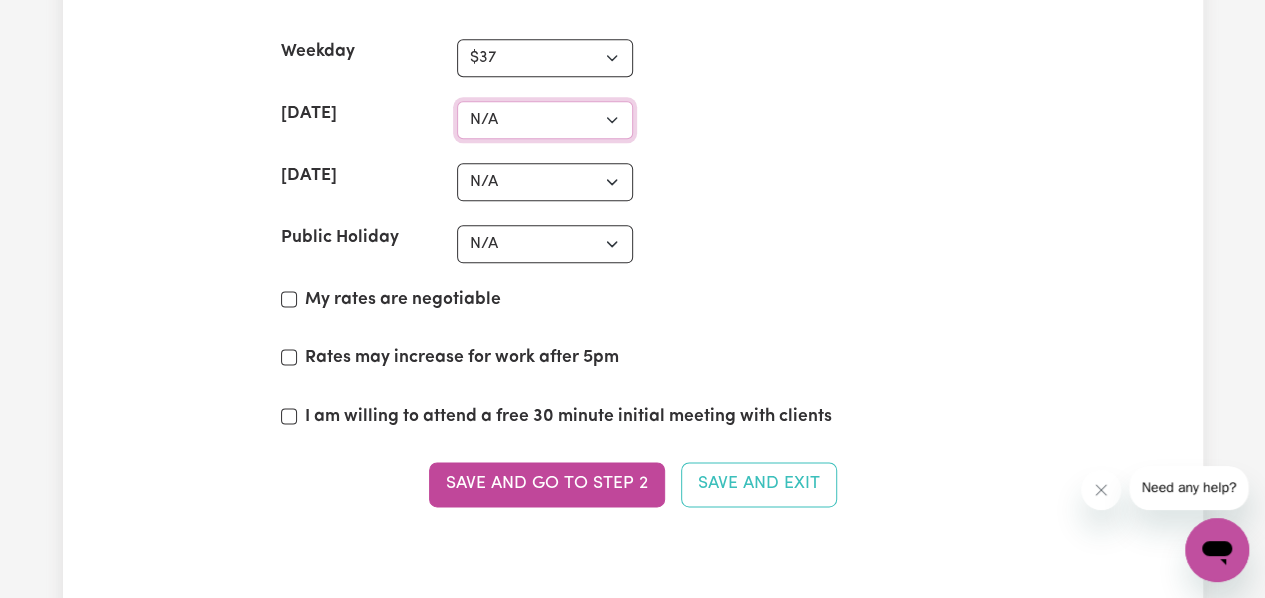 click on "N/A $37 $38 $39 $40 $41 $42 $43 $44 $45 $46 $47 $48 $49 $50 $51 $52 $53 $54 $55 $56 $57 $58 $59 $60 $61 $62 $63 $64 $65 $66 $67 $68 $69 $70 $71 $72 $73 $74 $75 $76 $77 $78 $79 $80 $81 $82 $83 $84 $85 $86 $87 $88 $89 $90 $91 $92 $93 $94 $95 $96 $97 $98 $99 $100 $101 $102 $103 $104 $105 $106 $107 $108 $109 $110 $111 $112 $113 $114 $115 $116 $117 $118 $119 $120 $121 $122 $123 $124 $125 $126 $127 $128 $129 $130 $131 $132 $133 $134 $135 $136 $137 $138 $139 $140 $141 $142 $143 $144 $145 $146 $147 $148 $149 $150 $151 $152 $153 $154 $155 $156 $157 $158 $159 $160 $161 $162" at bounding box center (545, 120) 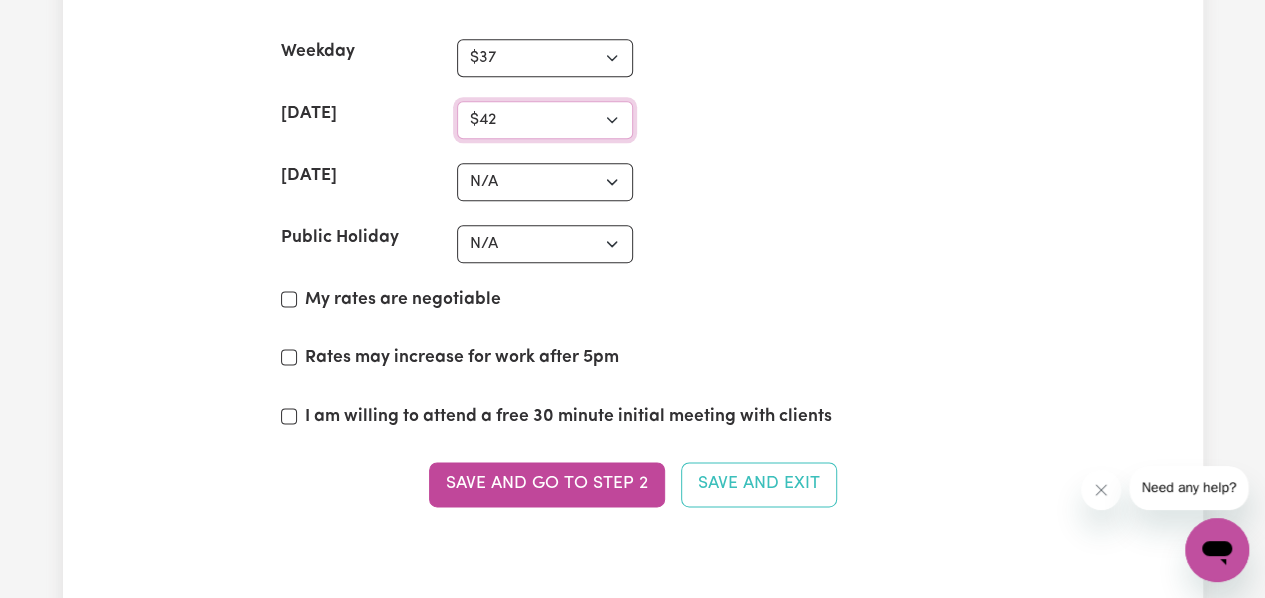 click on "N/A $37 $38 $39 $40 $41 $42 $43 $44 $45 $46 $47 $48 $49 $50 $51 $52 $53 $54 $55 $56 $57 $58 $59 $60 $61 $62 $63 $64 $65 $66 $67 $68 $69 $70 $71 $72 $73 $74 $75 $76 $77 $78 $79 $80 $81 $82 $83 $84 $85 $86 $87 $88 $89 $90 $91 $92 $93 $94 $95 $96 $97 $98 $99 $100 $101 $102 $103 $104 $105 $106 $107 $108 $109 $110 $111 $112 $113 $114 $115 $116 $117 $118 $119 $120 $121 $122 $123 $124 $125 $126 $127 $128 $129 $130 $131 $132 $133 $134 $135 $136 $137 $138 $139 $140 $141 $142 $143 $144 $145 $146 $147 $148 $149 $150 $151 $152 $153 $154 $155 $156 $157 $158 $159 $160 $161 $162" at bounding box center [545, 120] 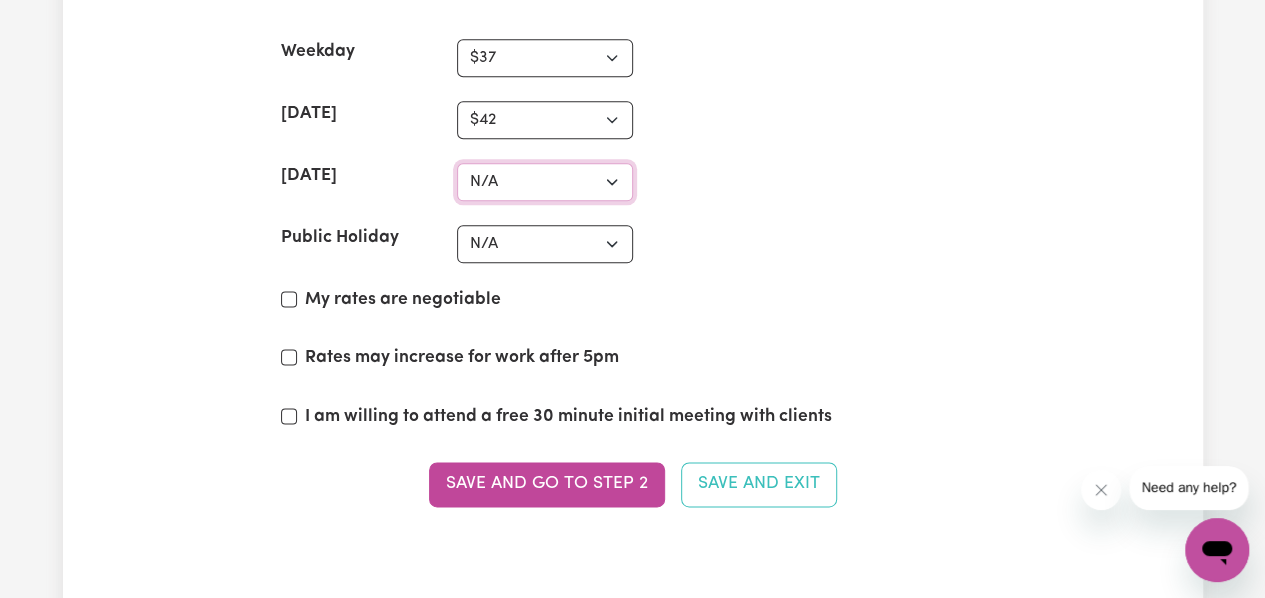 click on "N/A $37 $38 $39 $40 $41 $42 $43 $44 $45 $46 $47 $48 $49 $50 $51 $52 $53 $54 $55 $56 $57 $58 $59 $60 $61 $62 $63 $64 $65 $66 $67 $68 $69 $70 $71 $72 $73 $74 $75 $76 $77 $78 $79 $80 $81 $82 $83 $84 $85 $86 $87 $88 $89 $90 $91 $92 $93 $94 $95 $96 $97 $98 $99 $100 $101 $102 $103 $104 $105 $106 $107 $108 $109 $110 $111 $112 $113 $114 $115 $116 $117 $118 $119 $120 $121 $122 $123 $124 $125 $126 $127 $128 $129 $130 $131 $132 $133 $134 $135 $136 $137 $138 $139 $140 $141 $142 $143 $144 $145 $146 $147 $148 $149 $150 $151 $152 $153 $154 $155 $156 $157 $158 $159 $160 $161 $162" at bounding box center (545, 182) 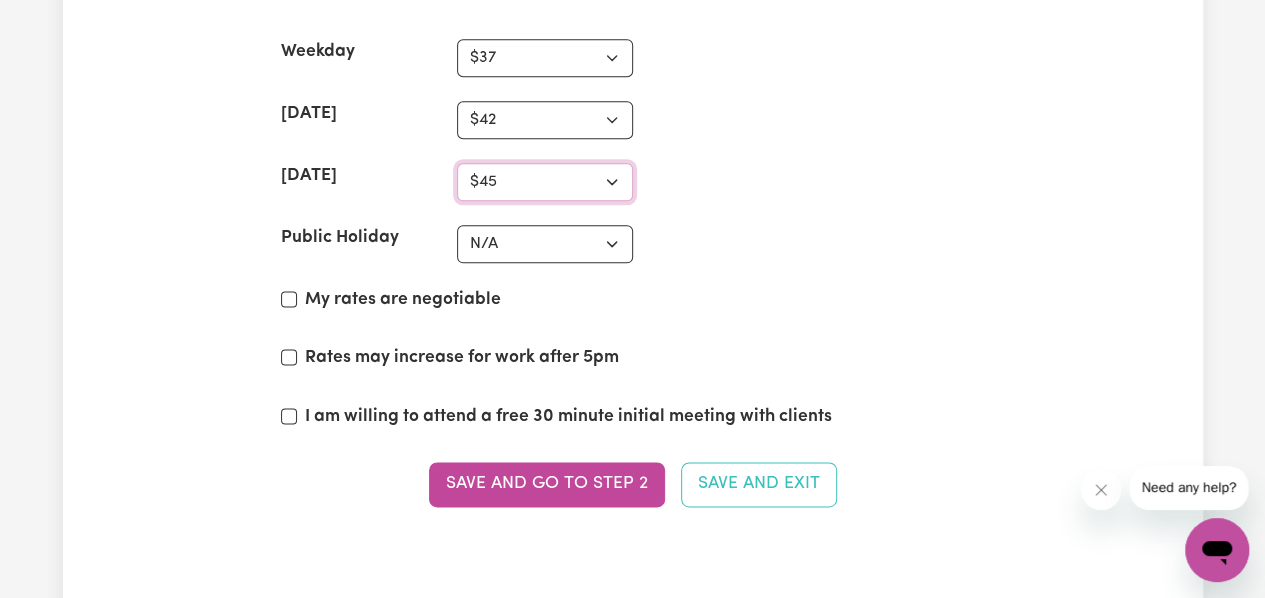 click on "N/A $37 $38 $39 $40 $41 $42 $43 $44 $45 $46 $47 $48 $49 $50 $51 $52 $53 $54 $55 $56 $57 $58 $59 $60 $61 $62 $63 $64 $65 $66 $67 $68 $69 $70 $71 $72 $73 $74 $75 $76 $77 $78 $79 $80 $81 $82 $83 $84 $85 $86 $87 $88 $89 $90 $91 $92 $93 $94 $95 $96 $97 $98 $99 $100 $101 $102 $103 $104 $105 $106 $107 $108 $109 $110 $111 $112 $113 $114 $115 $116 $117 $118 $119 $120 $121 $122 $123 $124 $125 $126 $127 $128 $129 $130 $131 $132 $133 $134 $135 $136 $137 $138 $139 $140 $141 $142 $143 $144 $145 $146 $147 $148 $149 $150 $151 $152 $153 $154 $155 $156 $157 $158 $159 $160 $161 $162" at bounding box center (545, 182) 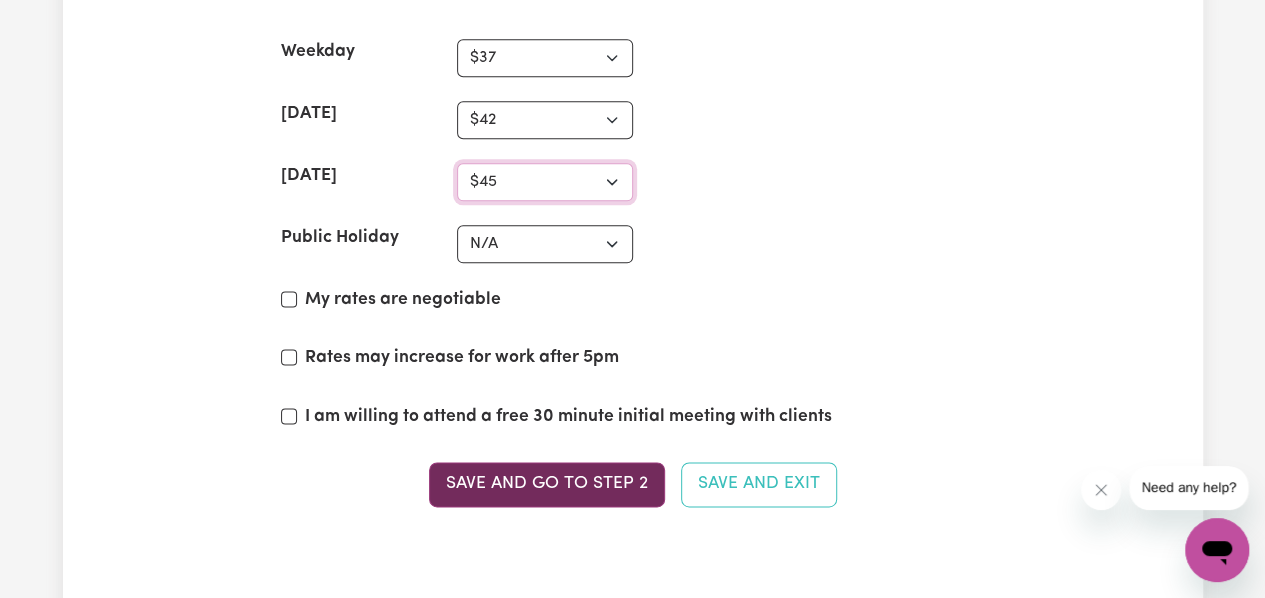 scroll, scrollTop: 5062, scrollLeft: 0, axis: vertical 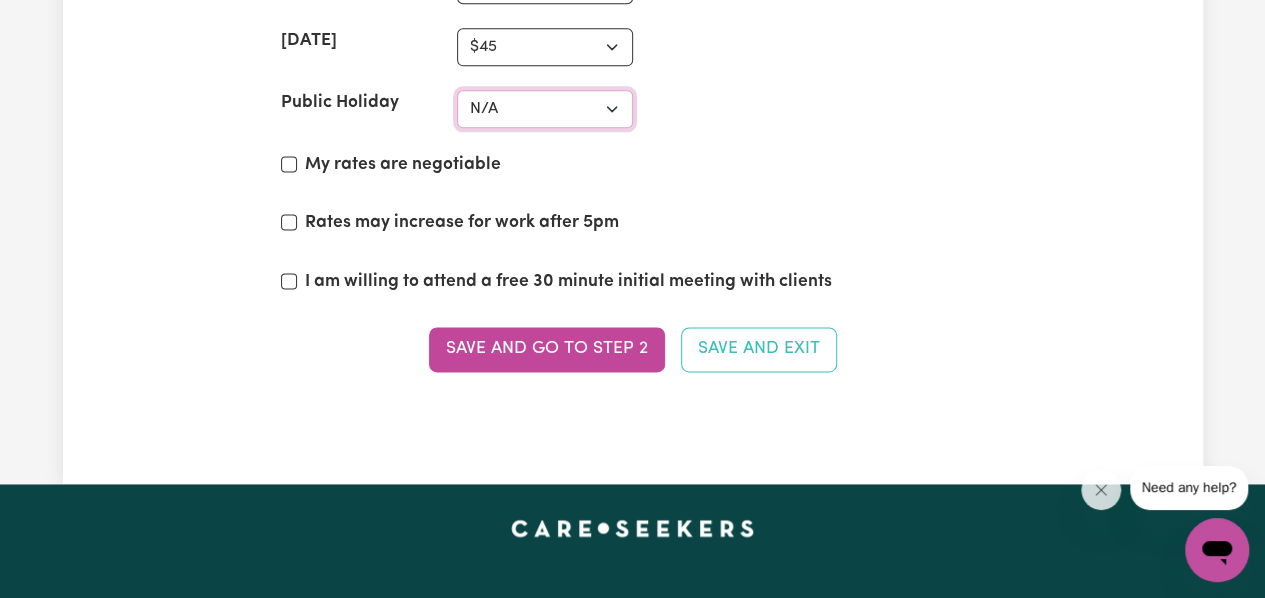 click on "N/A $37 $38 $39 $40 $41 $42 $43 $44 $45 $46 $47 $48 $49 $50 $51 $52 $53 $54 $55 $56 $57 $58 $59 $60 $61 $62 $63 $64 $65 $66 $67 $68 $69 $70 $71 $72 $73 $74 $75 $76 $77 $78 $79 $80 $81 $82 $83 $84 $85 $86 $87 $88 $89 $90 $91 $92 $93 $94 $95 $96 $97 $98 $99 $100 $101 $102 $103 $104 $105 $106 $107 $108 $109 $110 $111 $112 $113 $114 $115 $116 $117 $118 $119 $120 $121 $122 $123 $124 $125 $126 $127 $128 $129 $130 $131 $132 $133 $134 $135 $136 $137 $138 $139 $140 $141 $142 $143 $144 $145 $146 $147 $148 $149 $150 $151 $152 $153 $154 $155 $156 $157 $158 $159 $160 $161 $162" at bounding box center [545, 109] 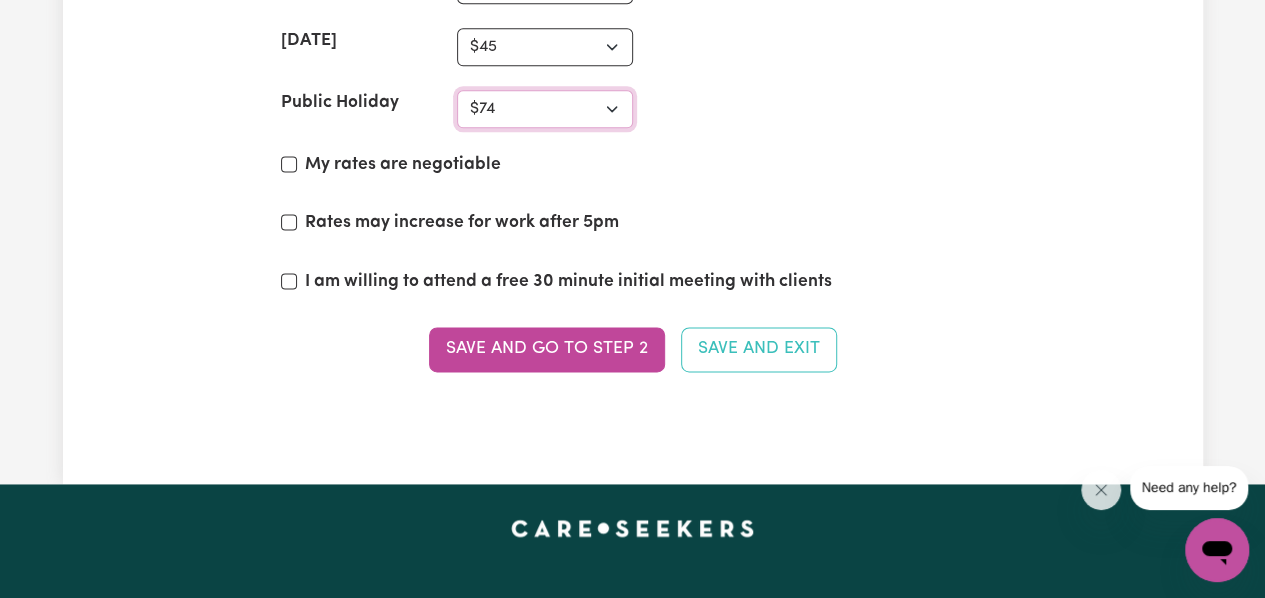 click on "N/A $37 $38 $39 $40 $41 $42 $43 $44 $45 $46 $47 $48 $49 $50 $51 $52 $53 $54 $55 $56 $57 $58 $59 $60 $61 $62 $63 $64 $65 $66 $67 $68 $69 $70 $71 $72 $73 $74 $75 $76 $77 $78 $79 $80 $81 $82 $83 $84 $85 $86 $87 $88 $89 $90 $91 $92 $93 $94 $95 $96 $97 $98 $99 $100 $101 $102 $103 $104 $105 $106 $107 $108 $109 $110 $111 $112 $113 $114 $115 $116 $117 $118 $119 $120 $121 $122 $123 $124 $125 $126 $127 $128 $129 $130 $131 $132 $133 $134 $135 $136 $137 $138 $139 $140 $141 $142 $143 $144 $145 $146 $147 $148 $149 $150 $151 $152 $153 $154 $155 $156 $157 $158 $159 $160 $161 $162" at bounding box center (545, 109) 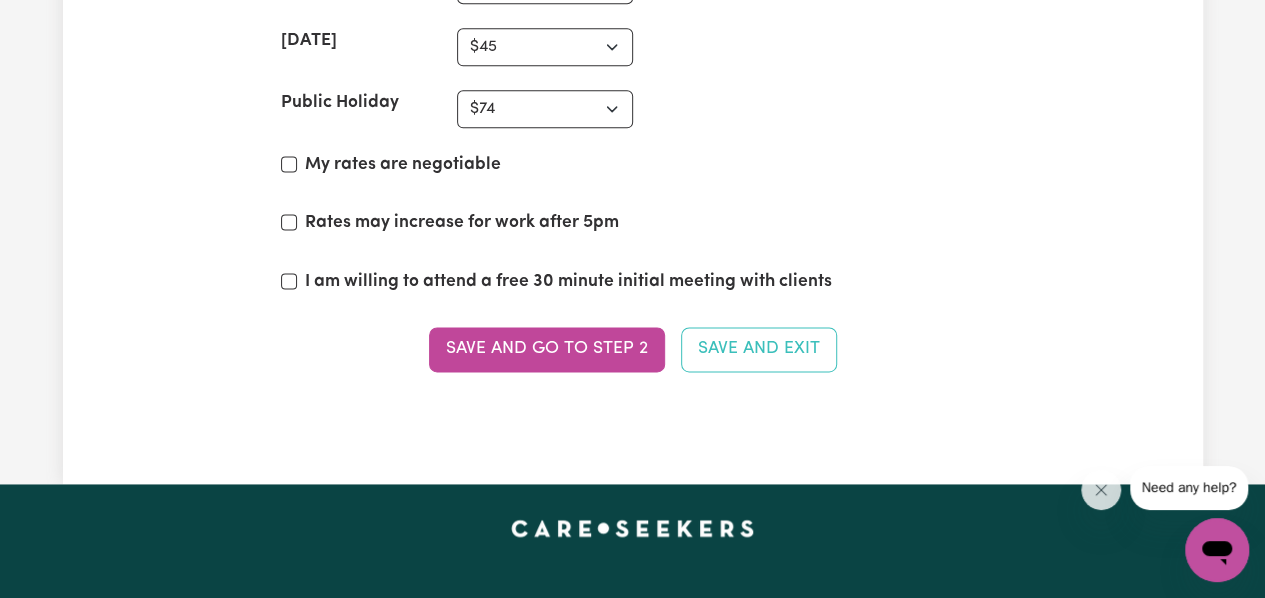 click on "Rates may increase for work after 5pm" at bounding box center [462, 223] 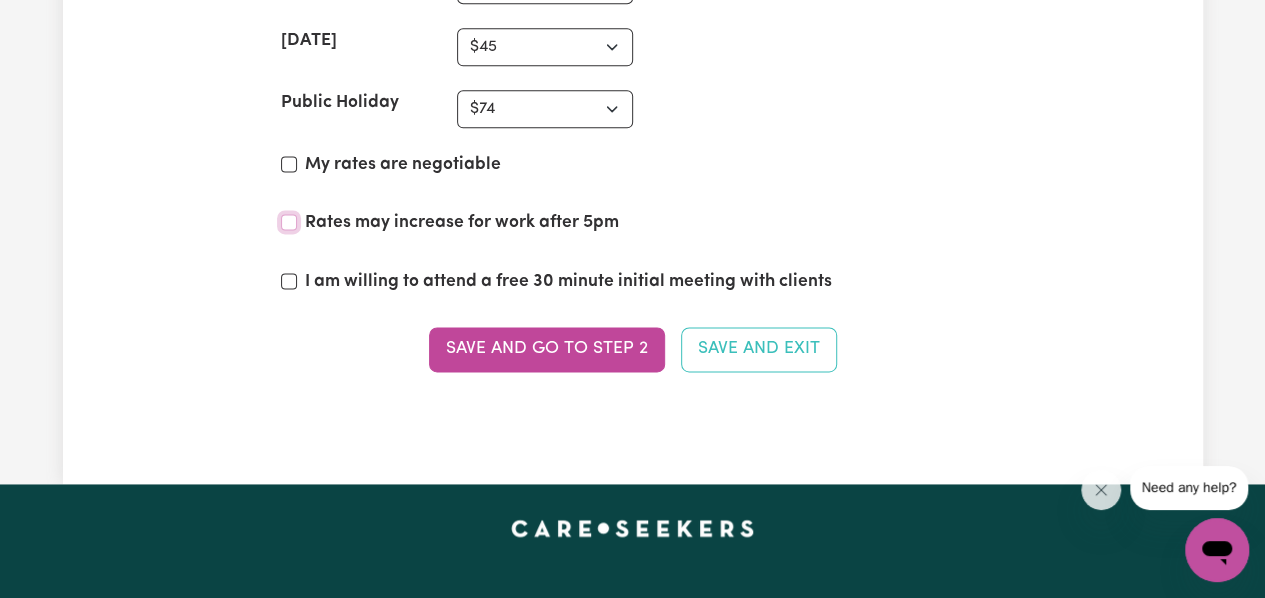 click on "Rates may increase for work after 5pm" at bounding box center [289, 222] 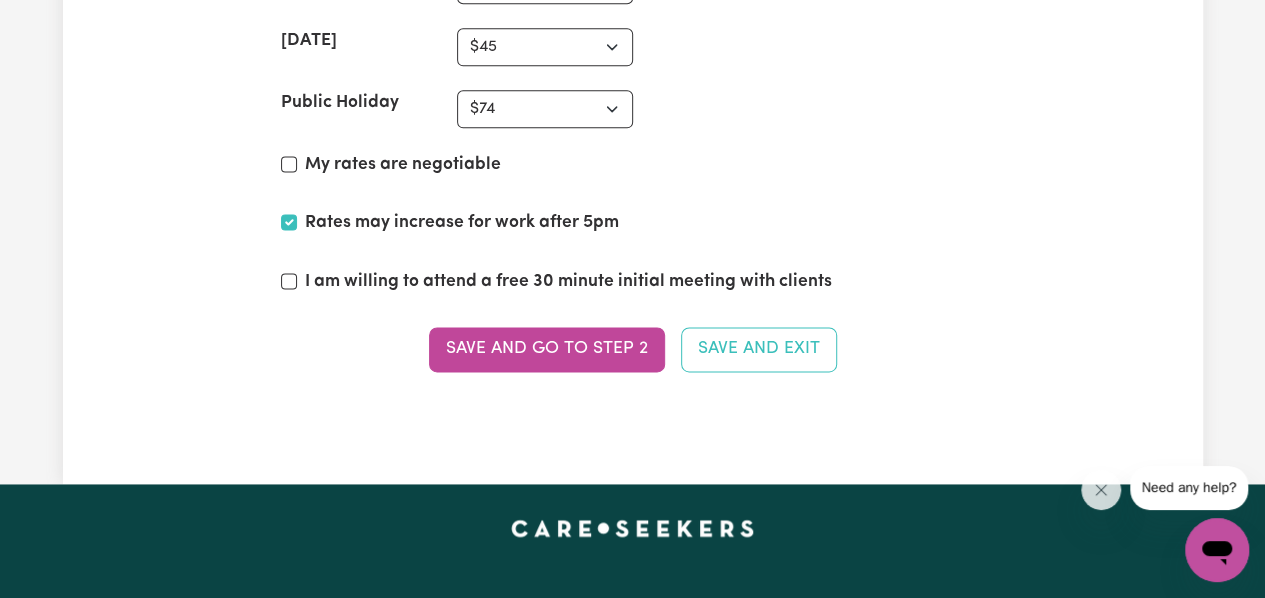 click on "I am willing to attend a free 30 minute initial meeting with clients" at bounding box center (568, 282) 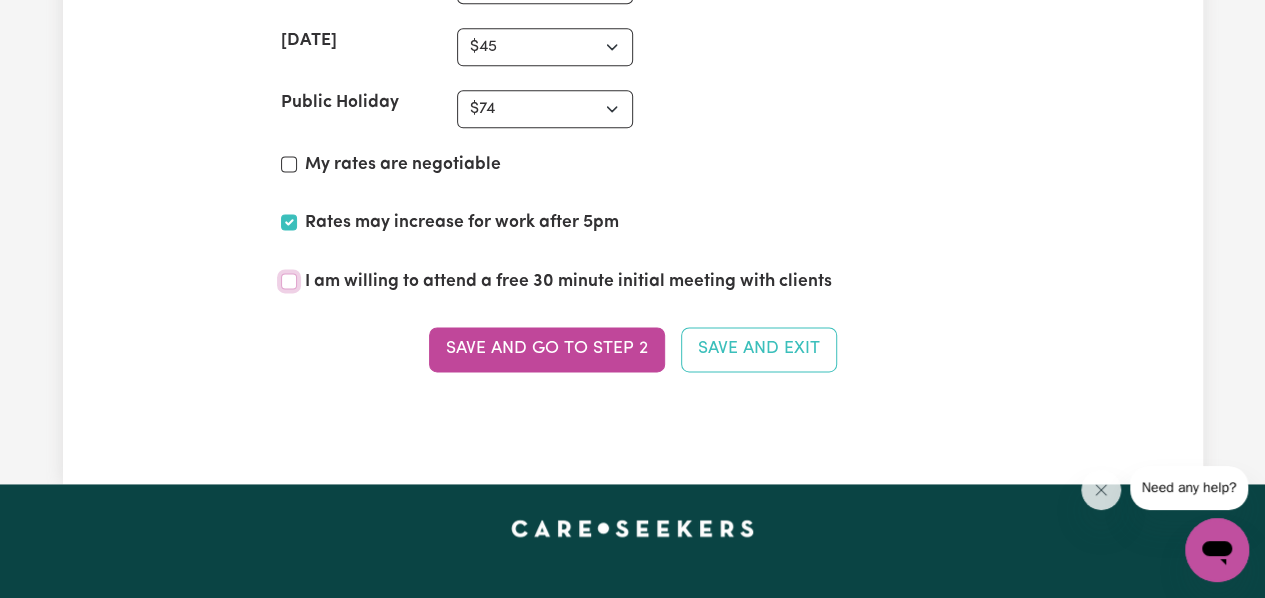 click on "I am willing to attend a free 30 minute initial meeting with clients" at bounding box center (289, 281) 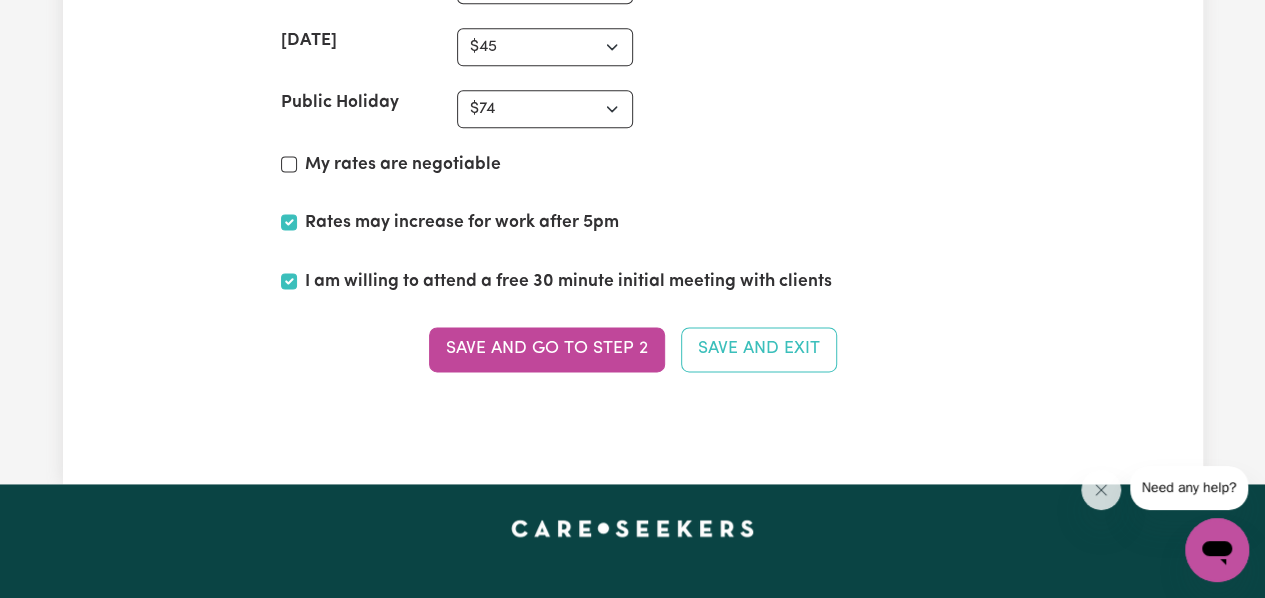 click on "My rates are negotiable" at bounding box center (403, 165) 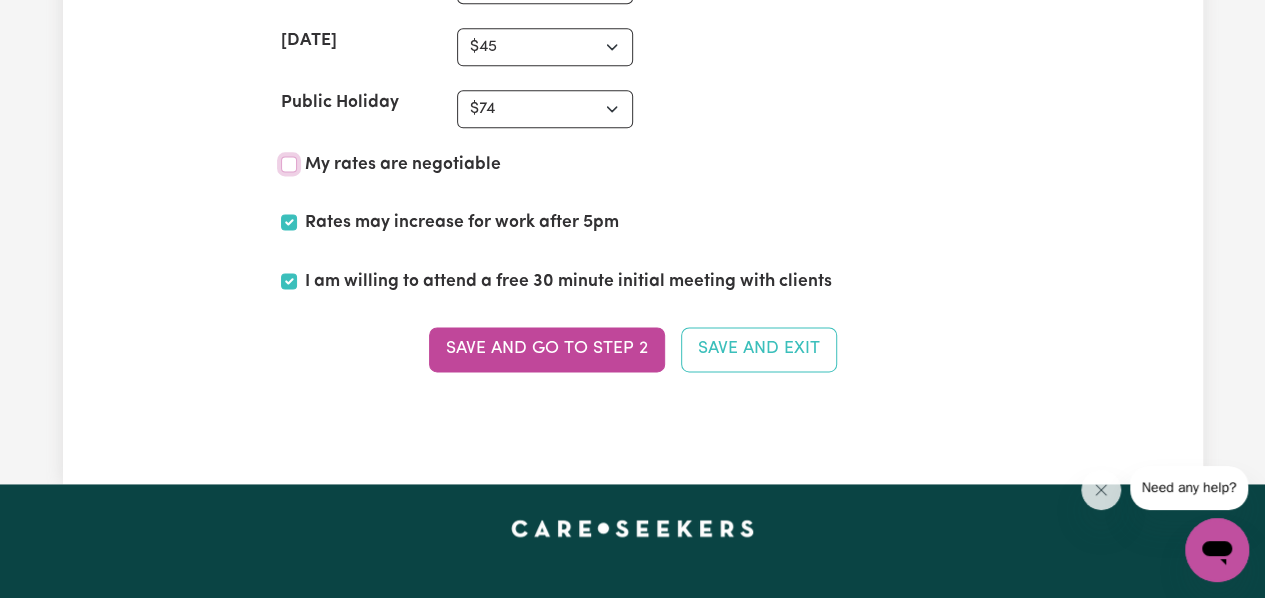 click on "My rates are negotiable" at bounding box center [289, 164] 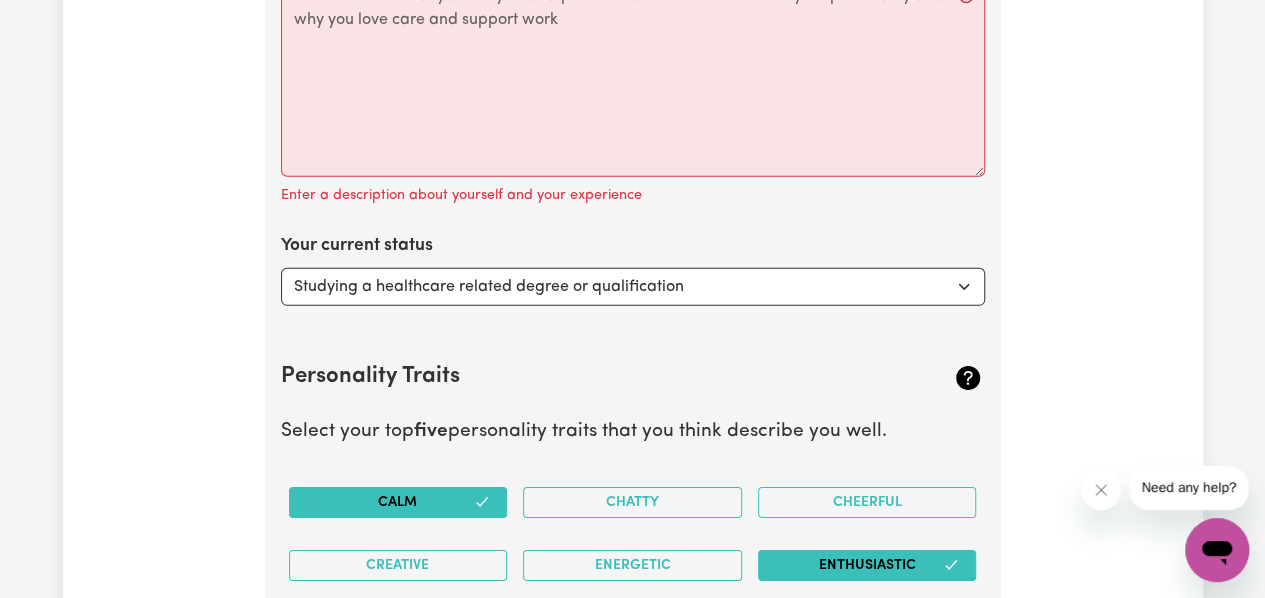scroll, scrollTop: 3002, scrollLeft: 0, axis: vertical 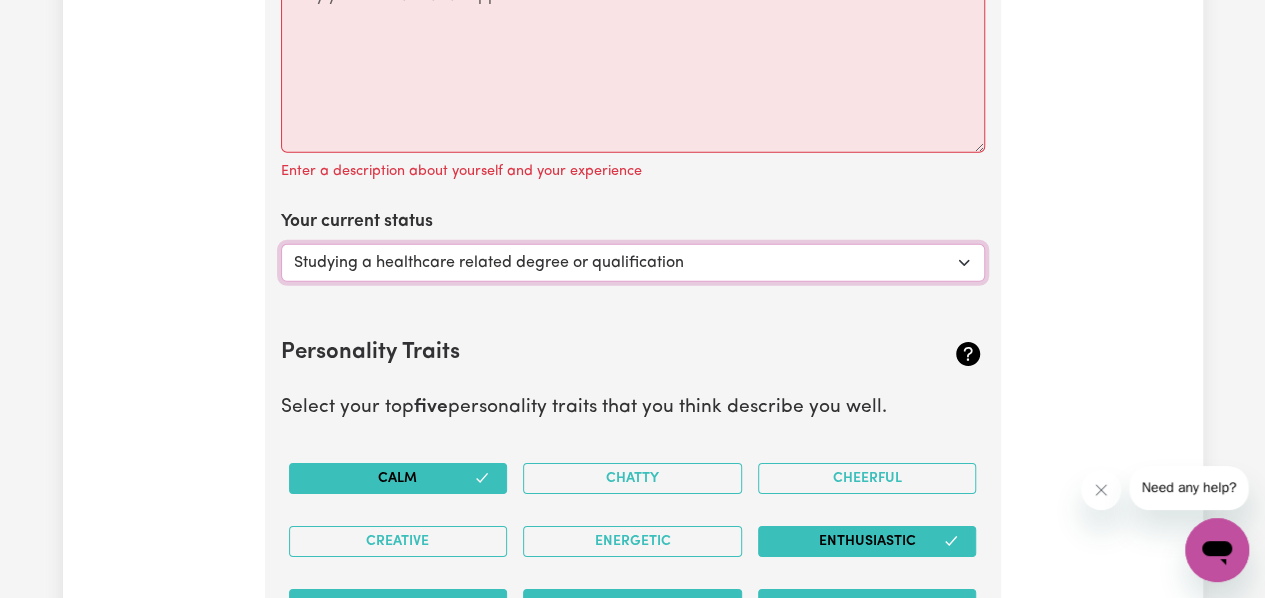 click on "Select... Studying a healthcare related degree or qualification Studying a non-healthcare related degree or qualification Looking for work - I just graduated Looking for extra work to fill my week and/or weekends Embarking on a career change into the care industry" at bounding box center (633, 263) 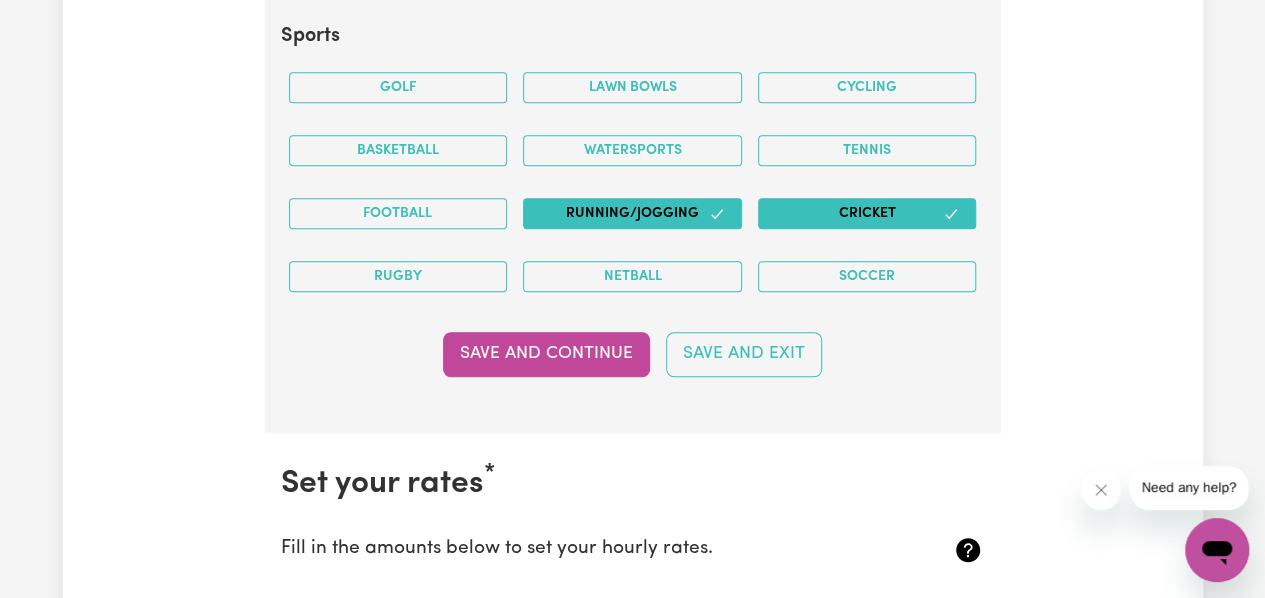scroll, scrollTop: 4316, scrollLeft: 0, axis: vertical 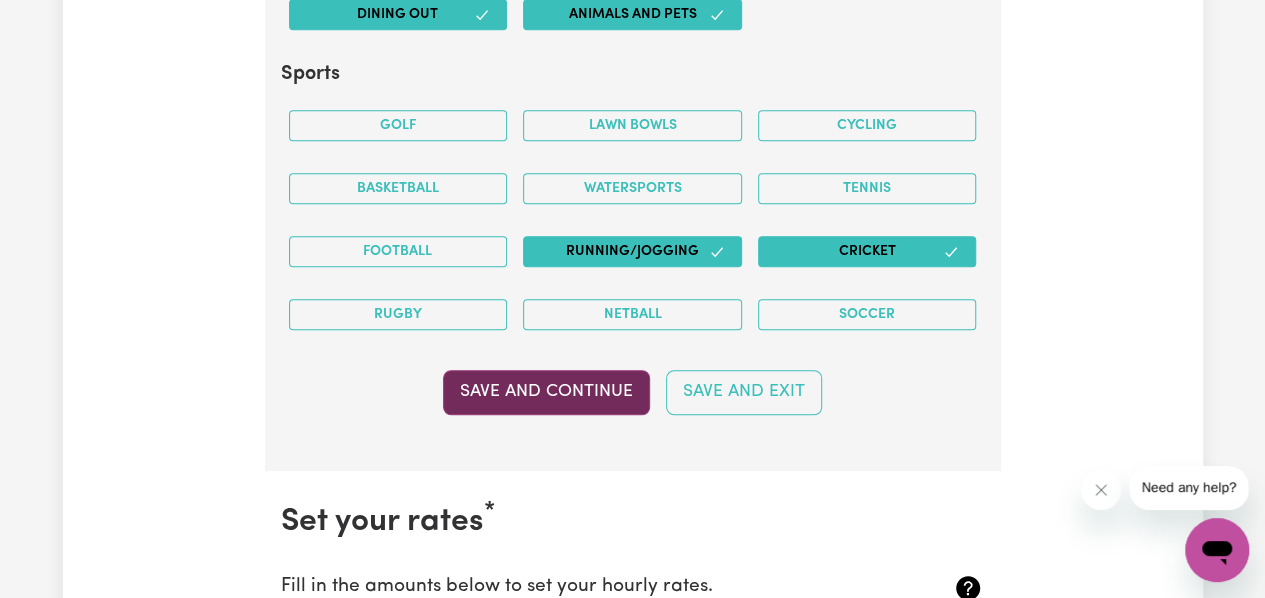 click on "Save and Continue" at bounding box center (546, 392) 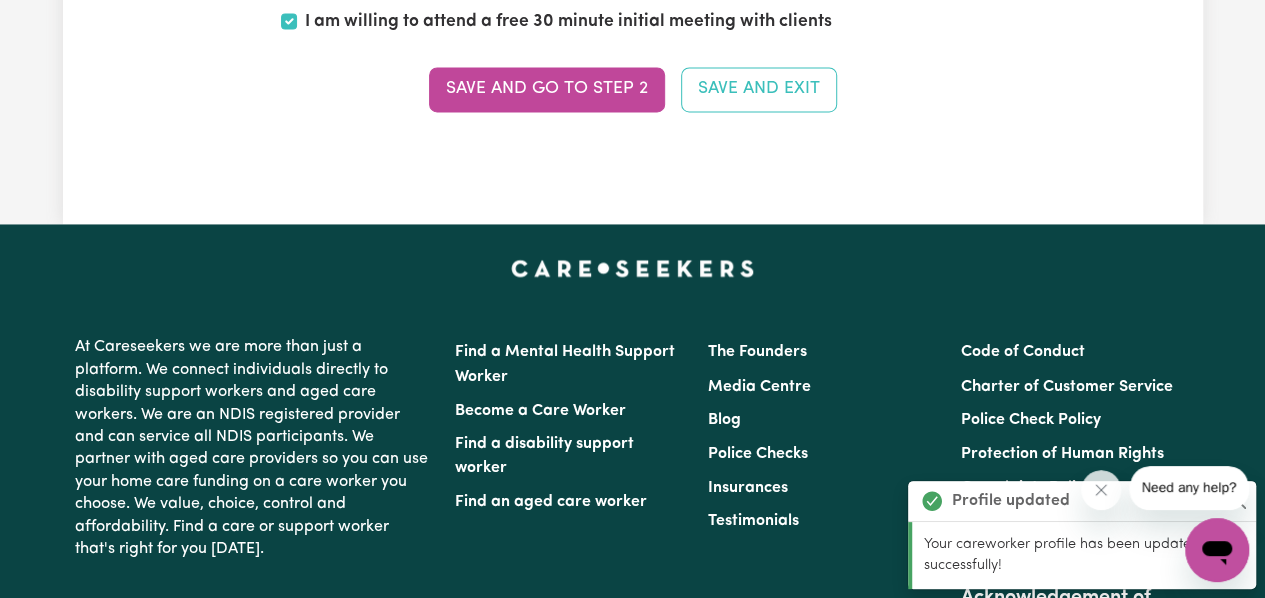 scroll, scrollTop: 5082, scrollLeft: 0, axis: vertical 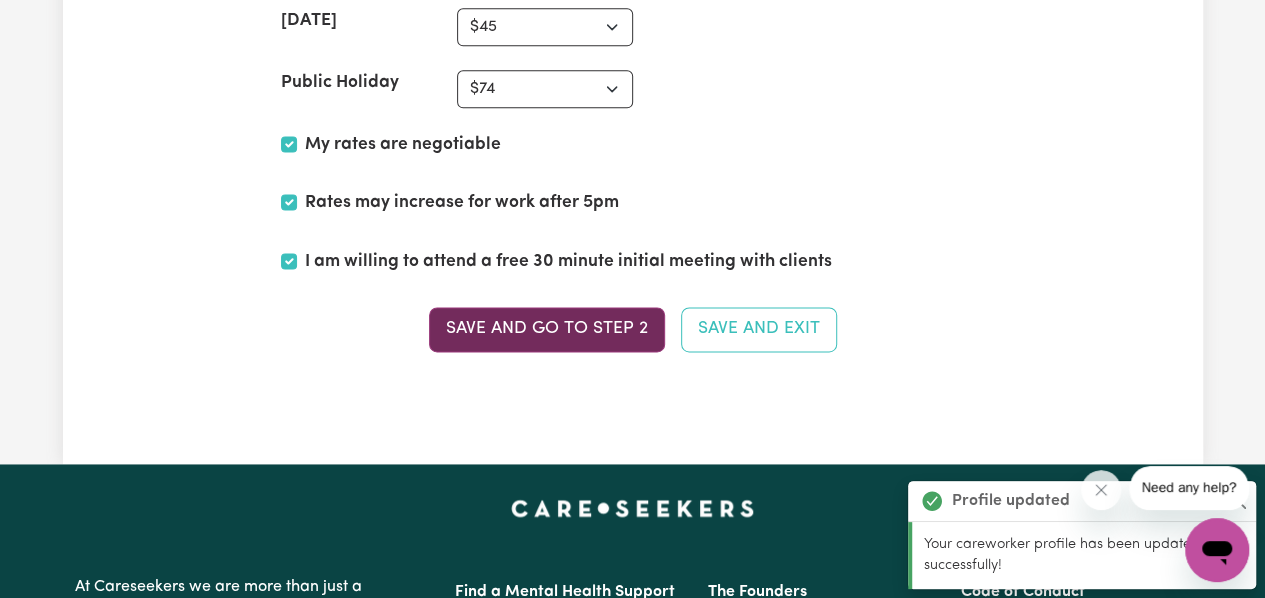 click on "Save and go to Step 2" at bounding box center (547, 329) 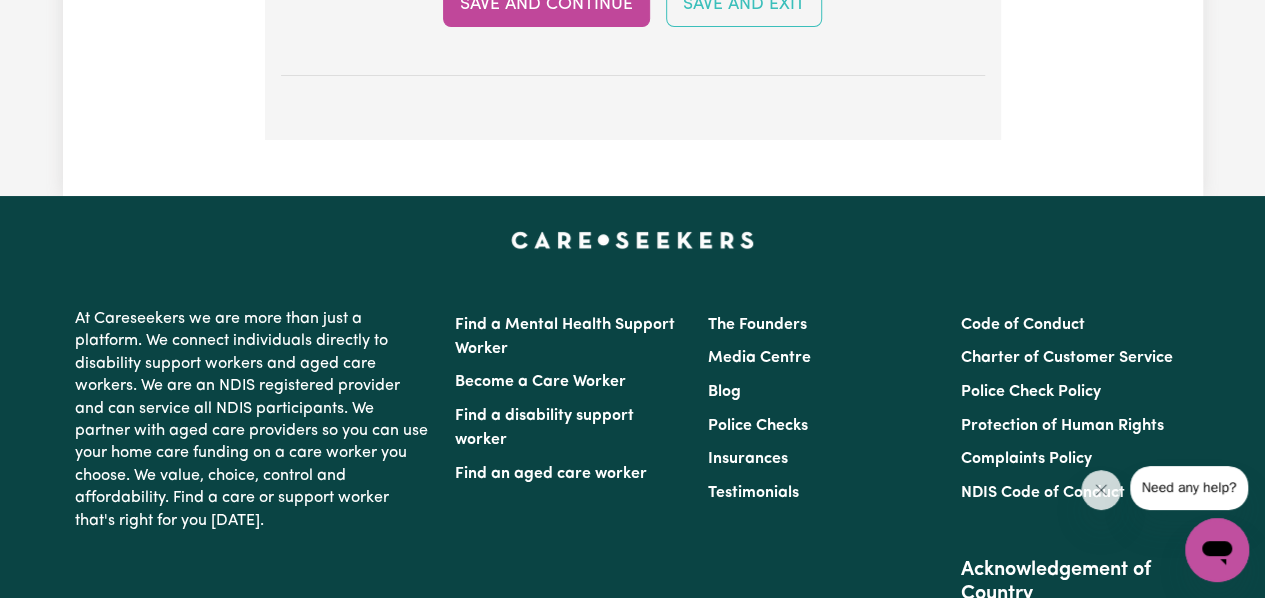 scroll, scrollTop: 3816, scrollLeft: 0, axis: vertical 